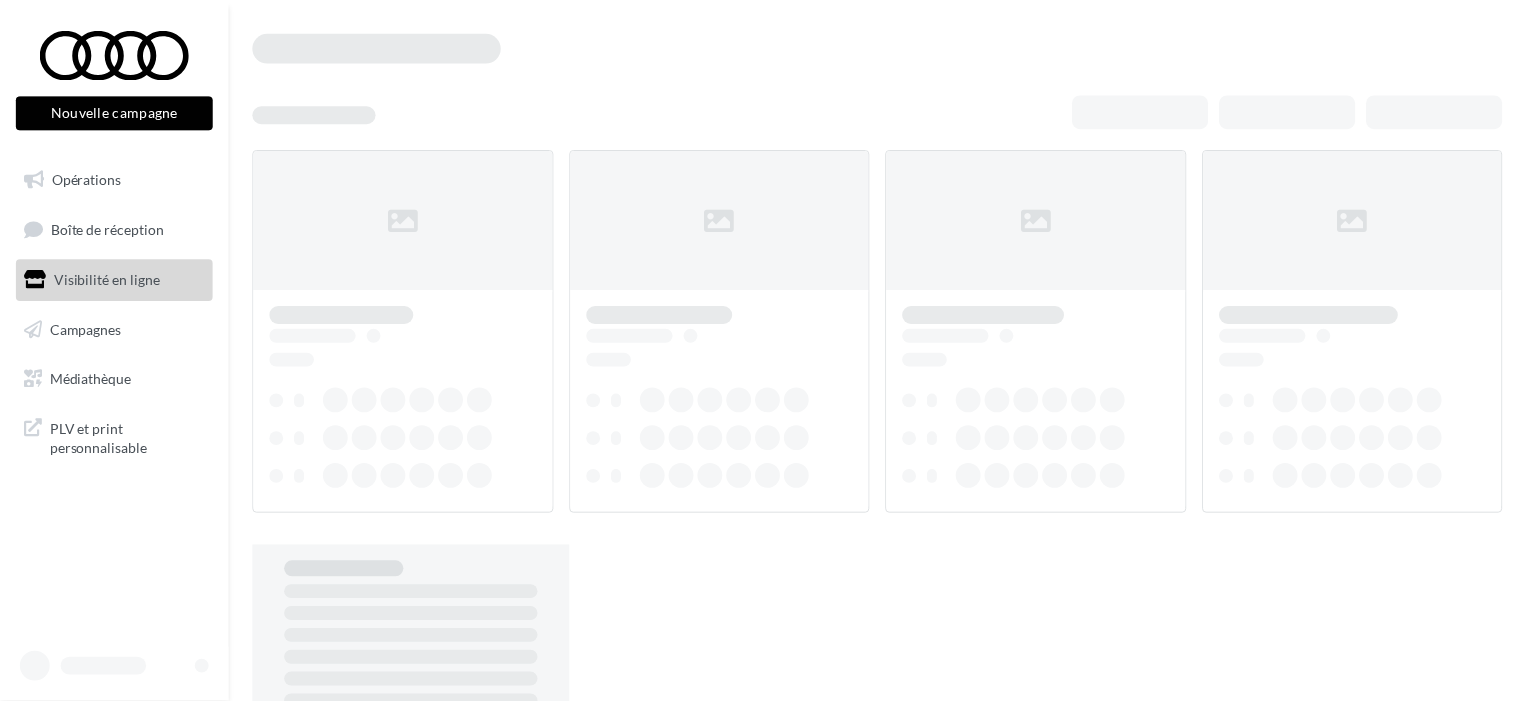 scroll, scrollTop: 0, scrollLeft: 0, axis: both 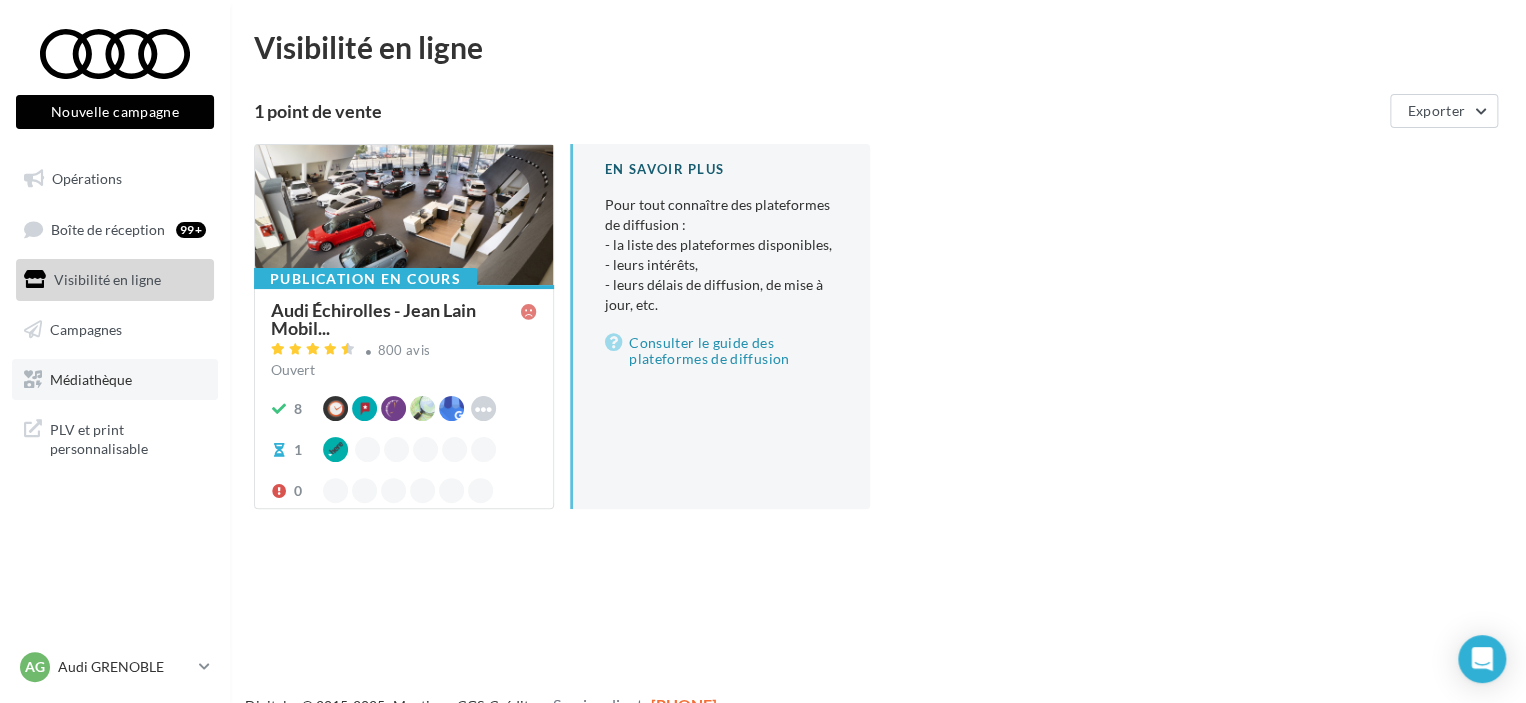 click on "Médiathèque" at bounding box center [91, 378] 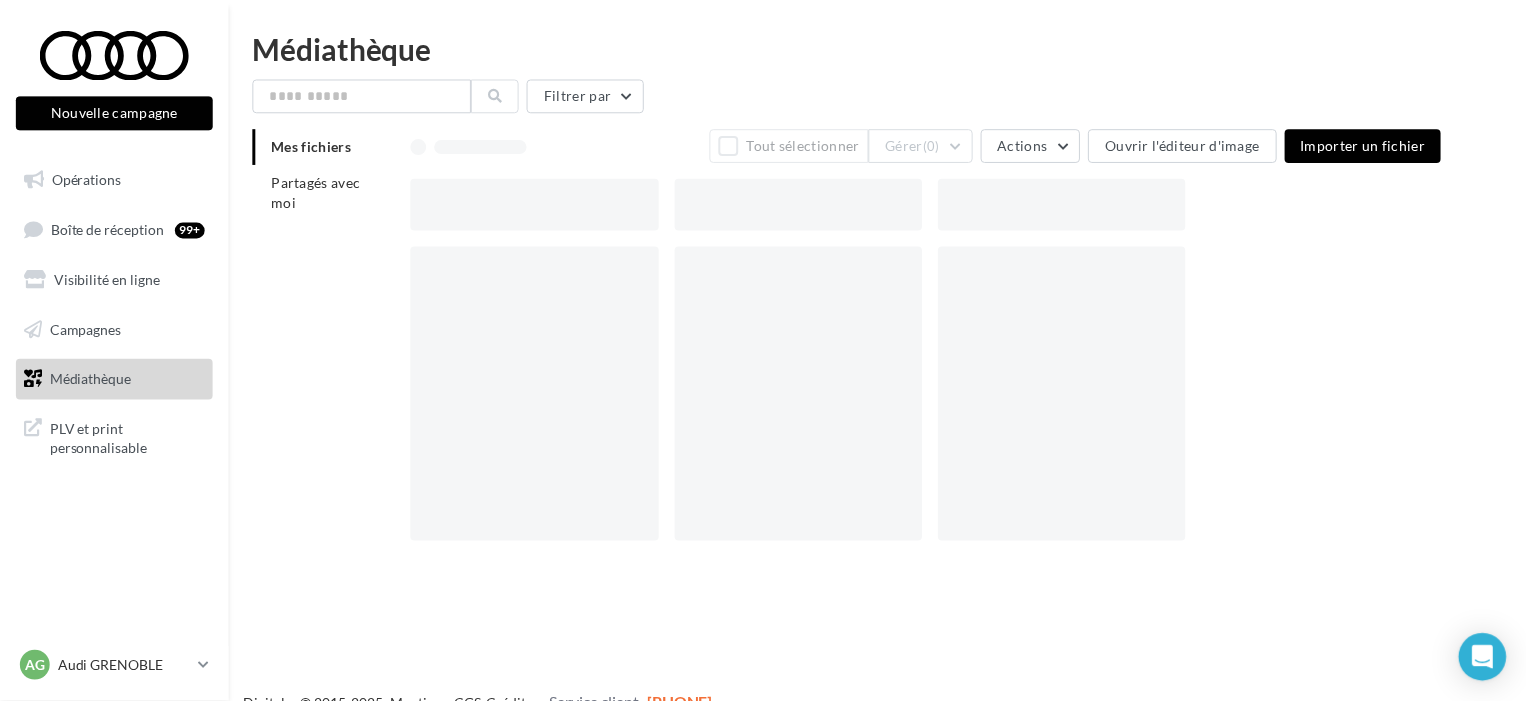 scroll, scrollTop: 0, scrollLeft: 0, axis: both 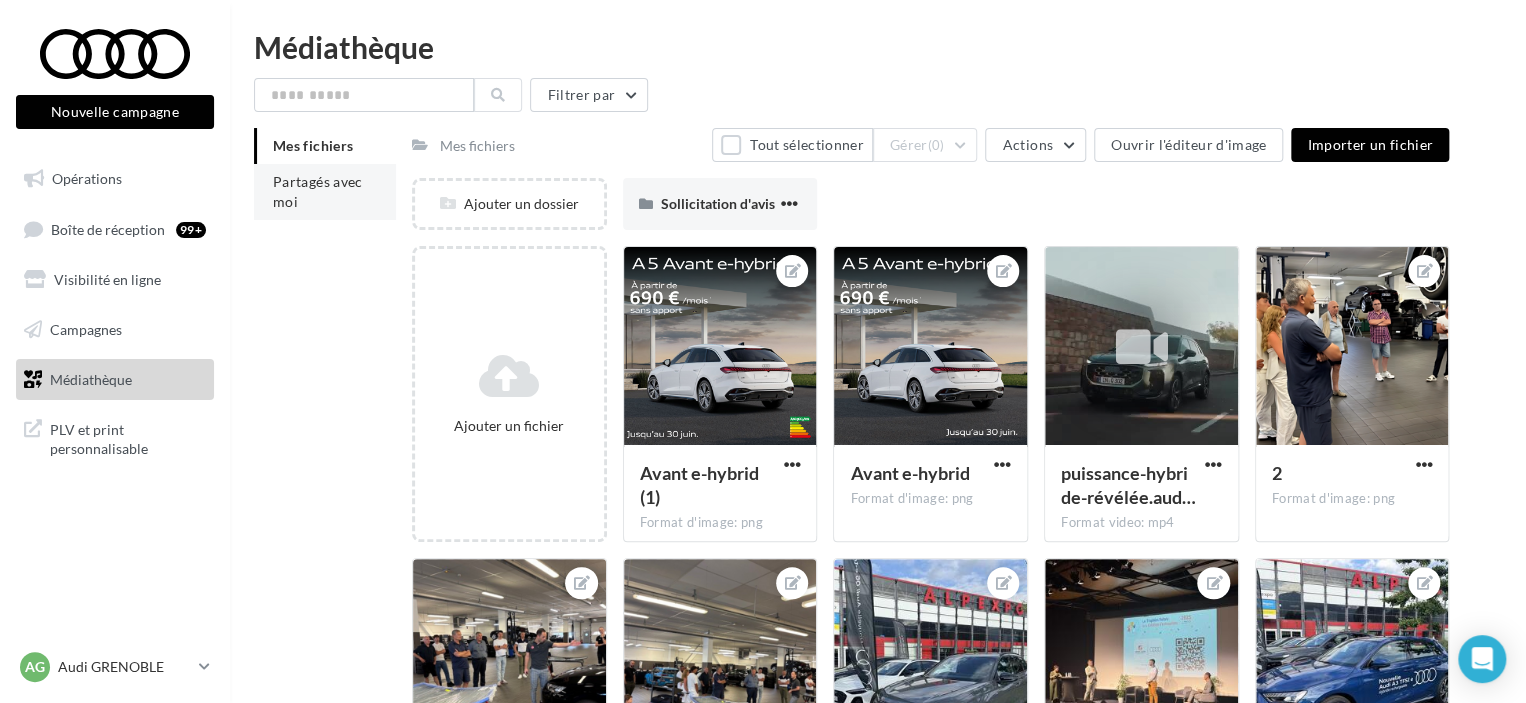 click on "Partagés avec moi" at bounding box center (318, 191) 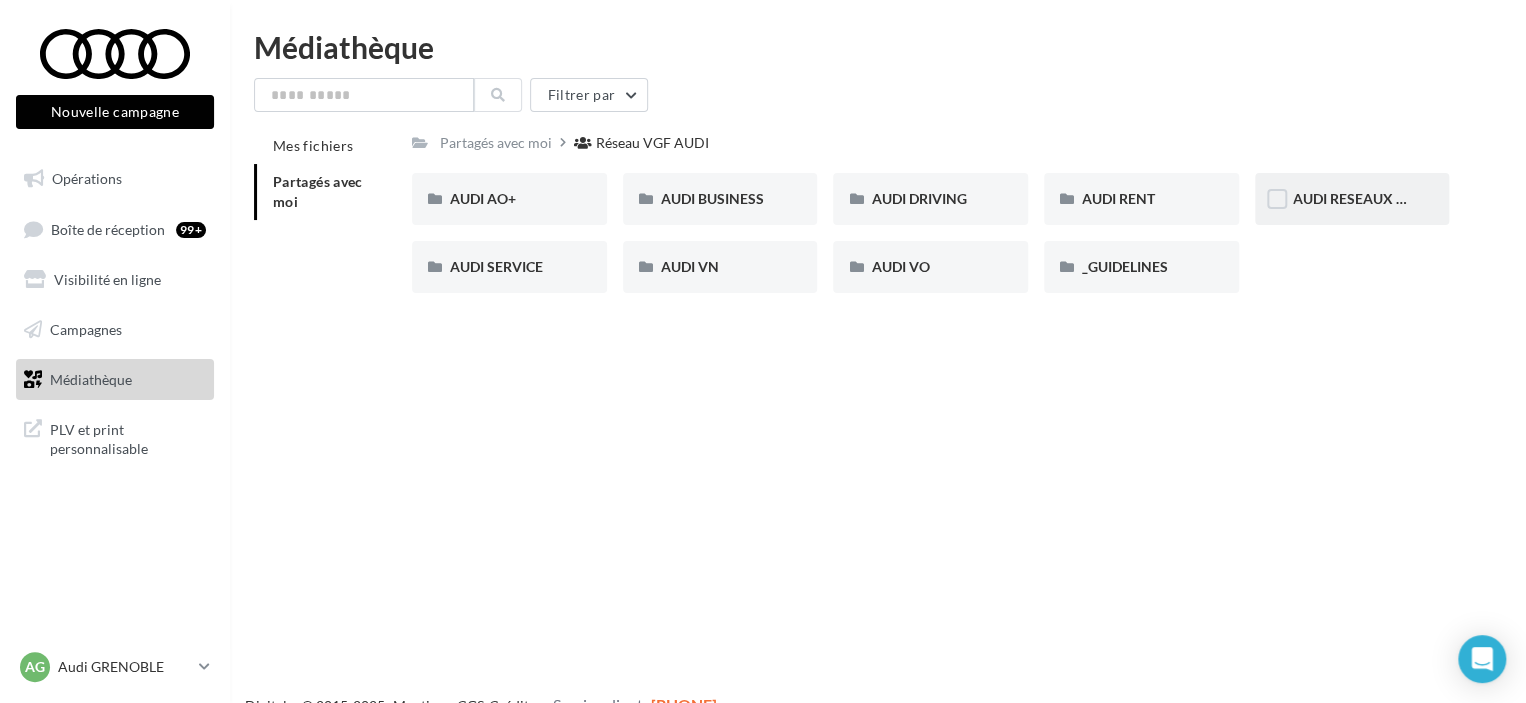click on "AUDI RESEAUX SOCIAUX" at bounding box center [509, 199] 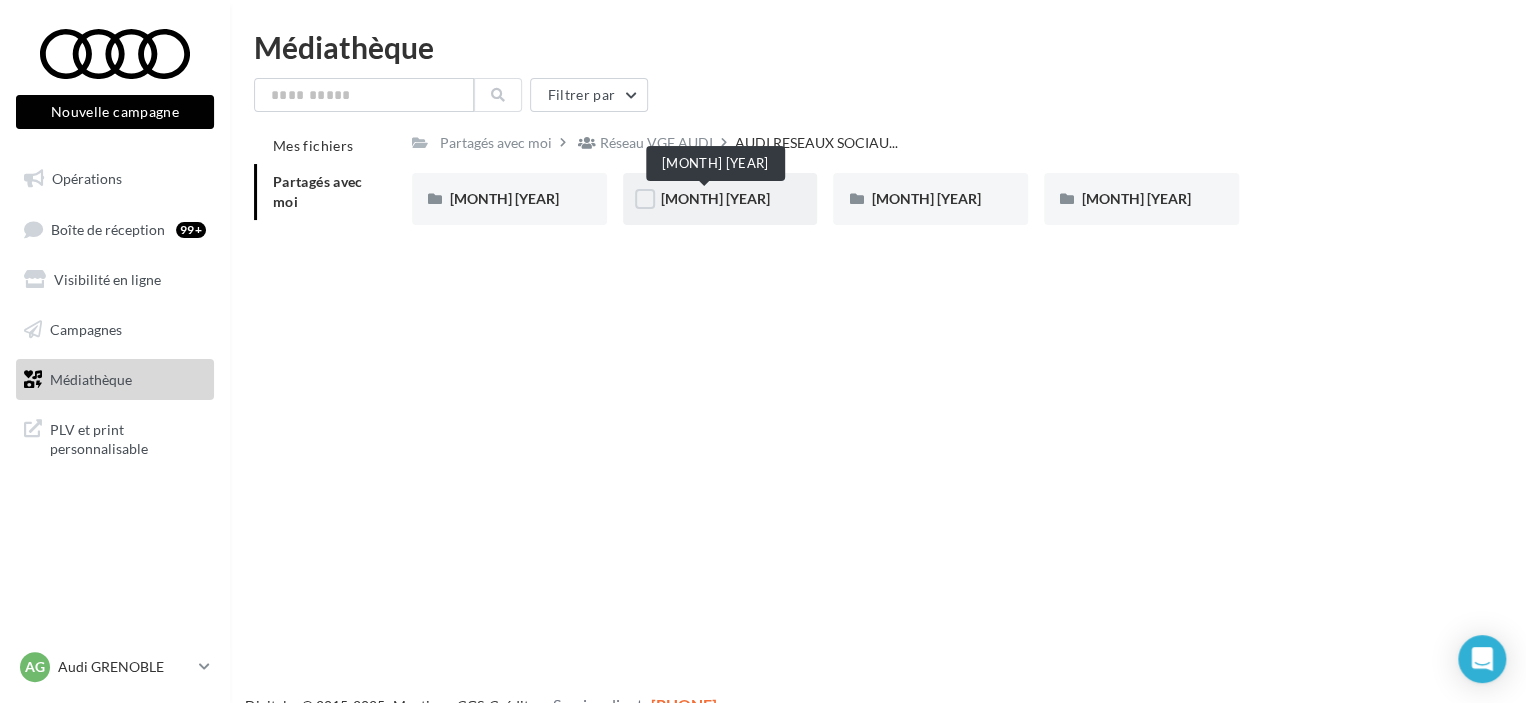 click on "JUILLET 2025" at bounding box center [715, 198] 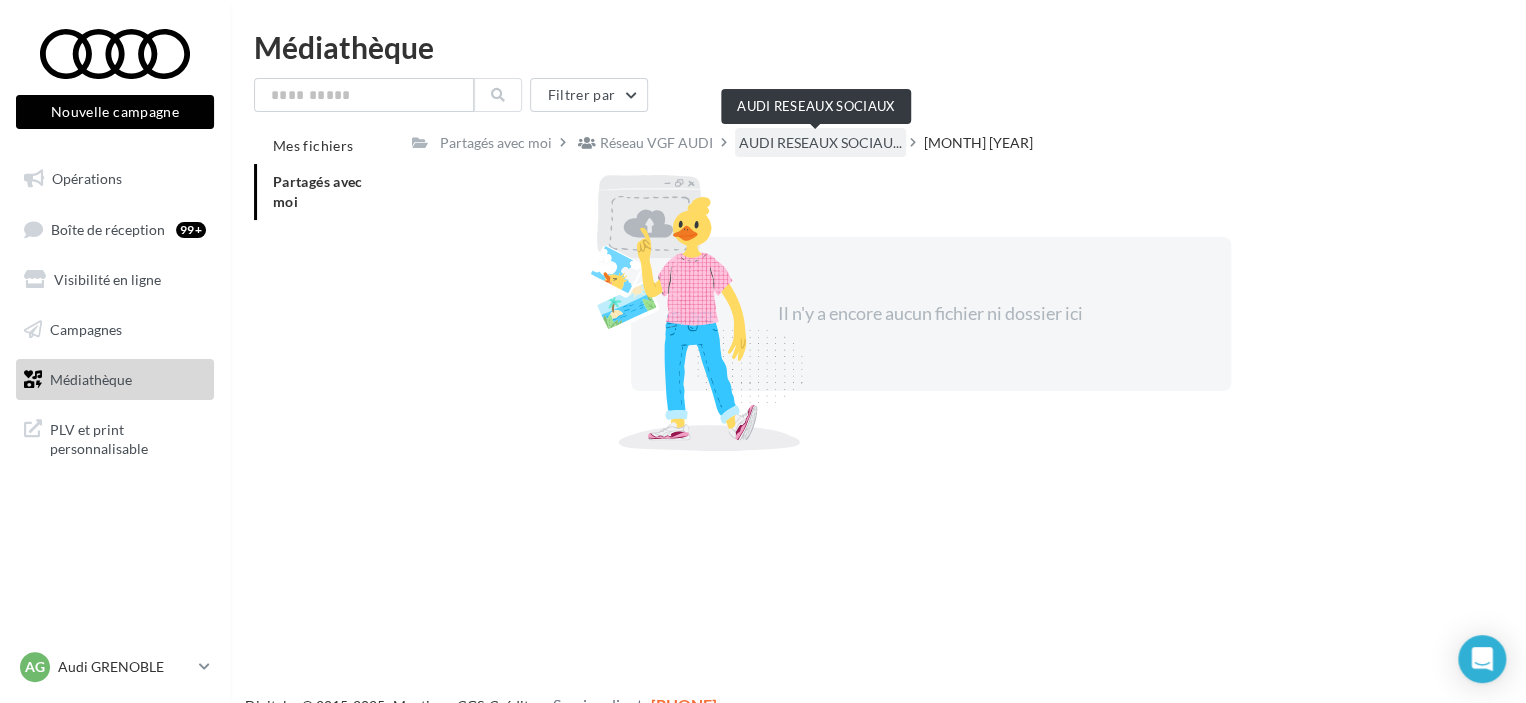 click on "AUDI RESEAUX SOCIAU..." at bounding box center (820, 143) 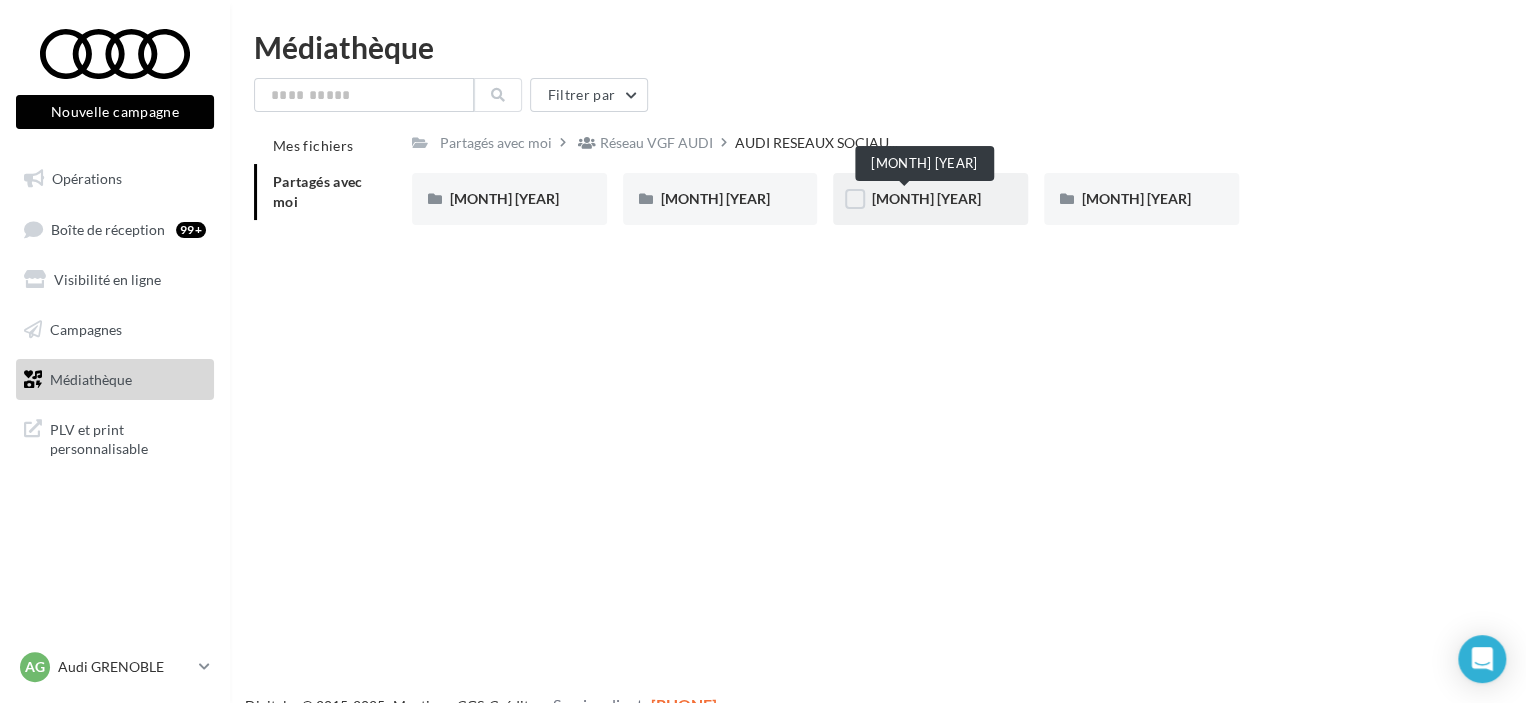 click on "JUIN 2025" at bounding box center [925, 198] 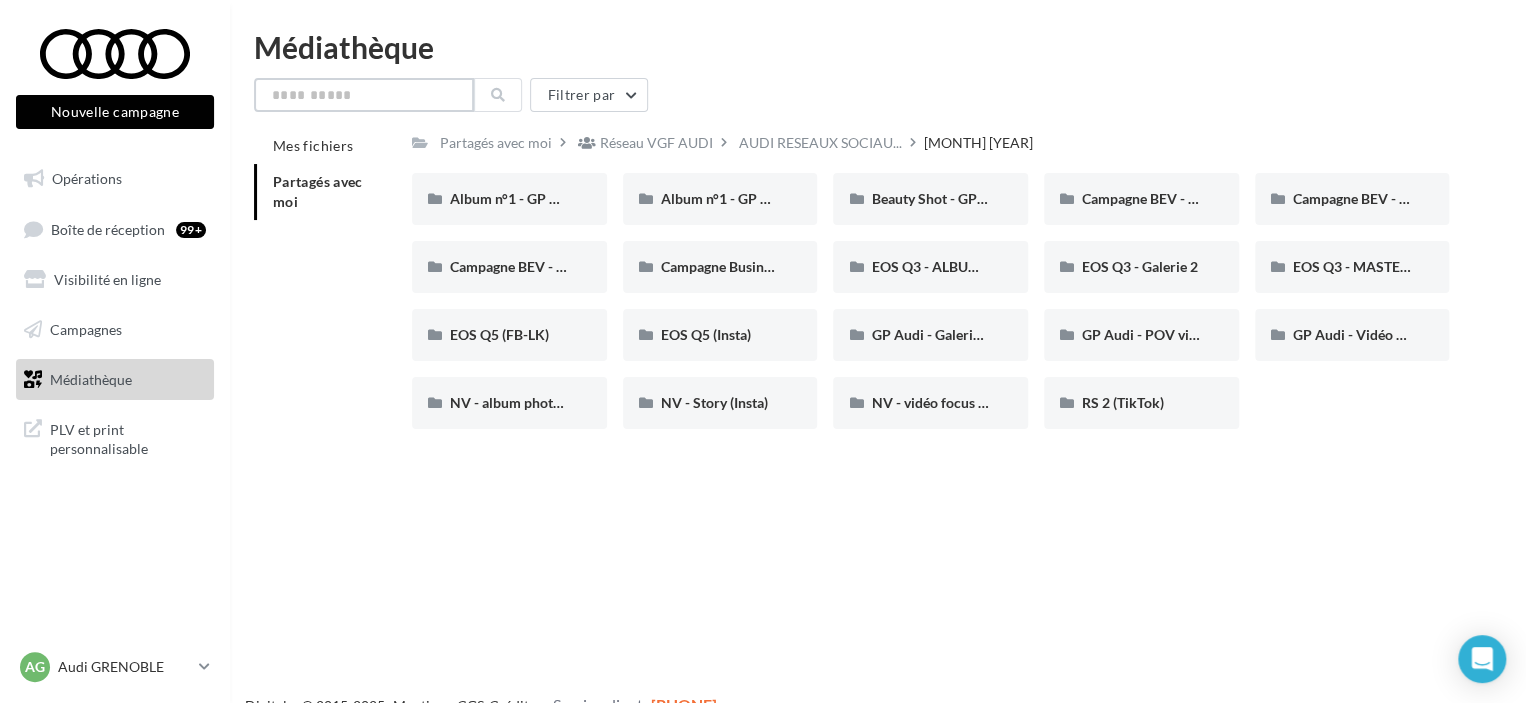 click at bounding box center [364, 95] 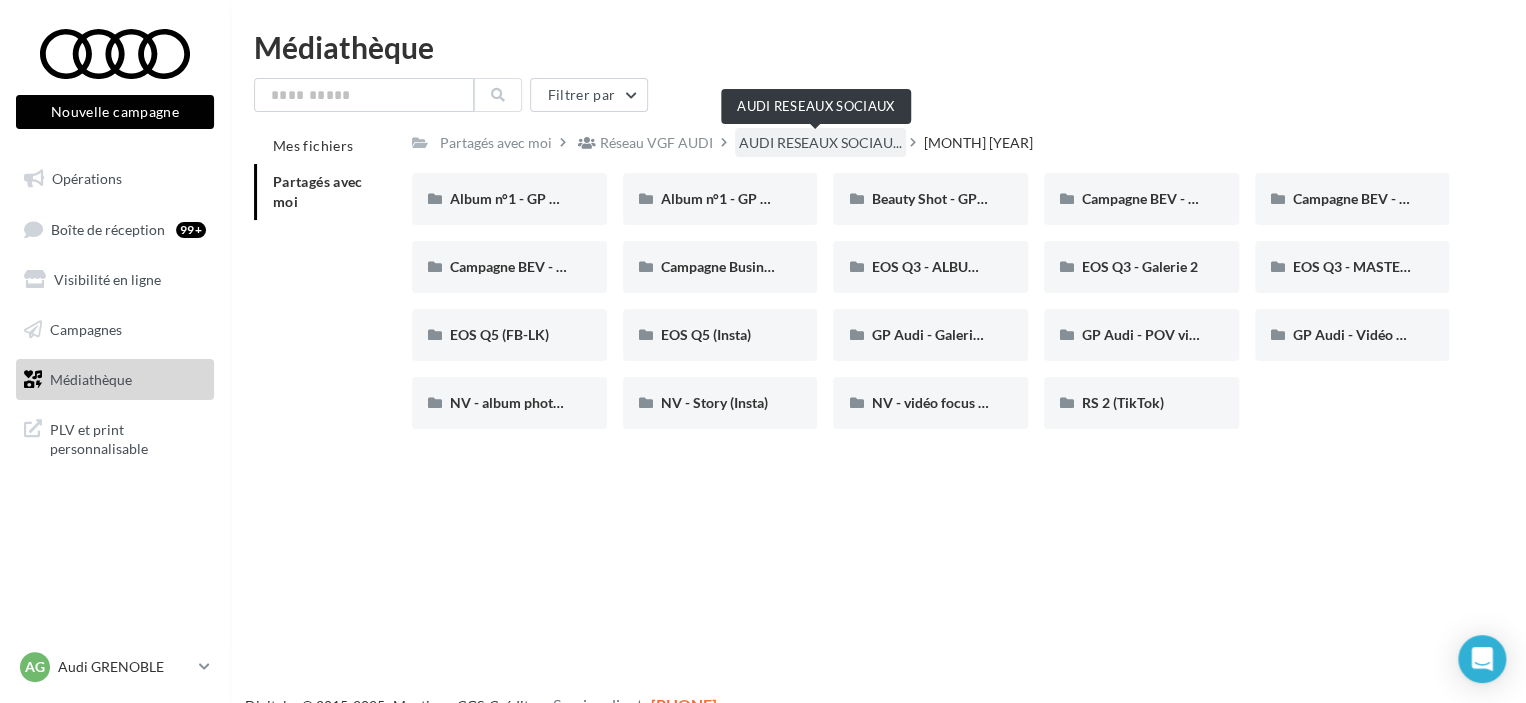 click on "AUDI RESEAUX SOCIAU..." at bounding box center [820, 143] 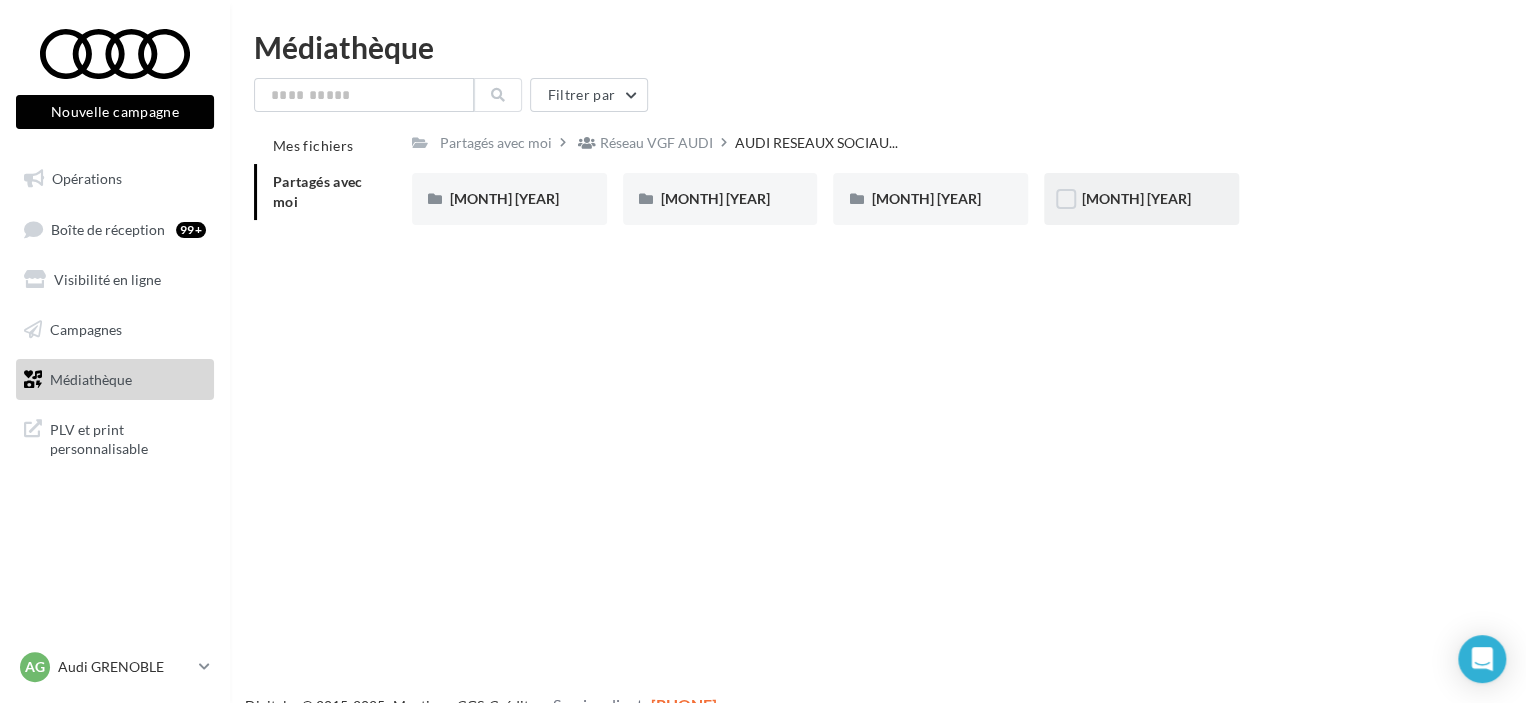 click on "MAI 2025" at bounding box center (509, 199) 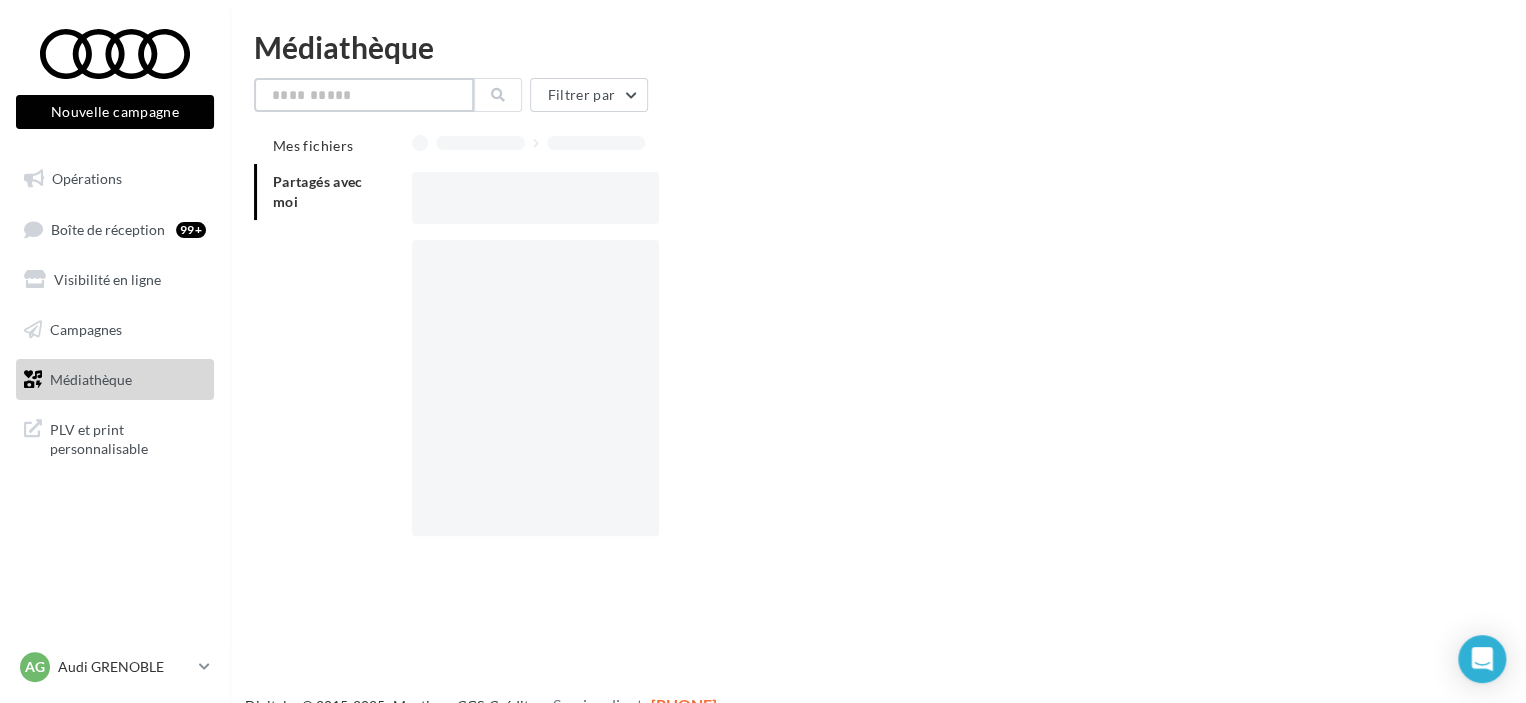 click at bounding box center [364, 95] 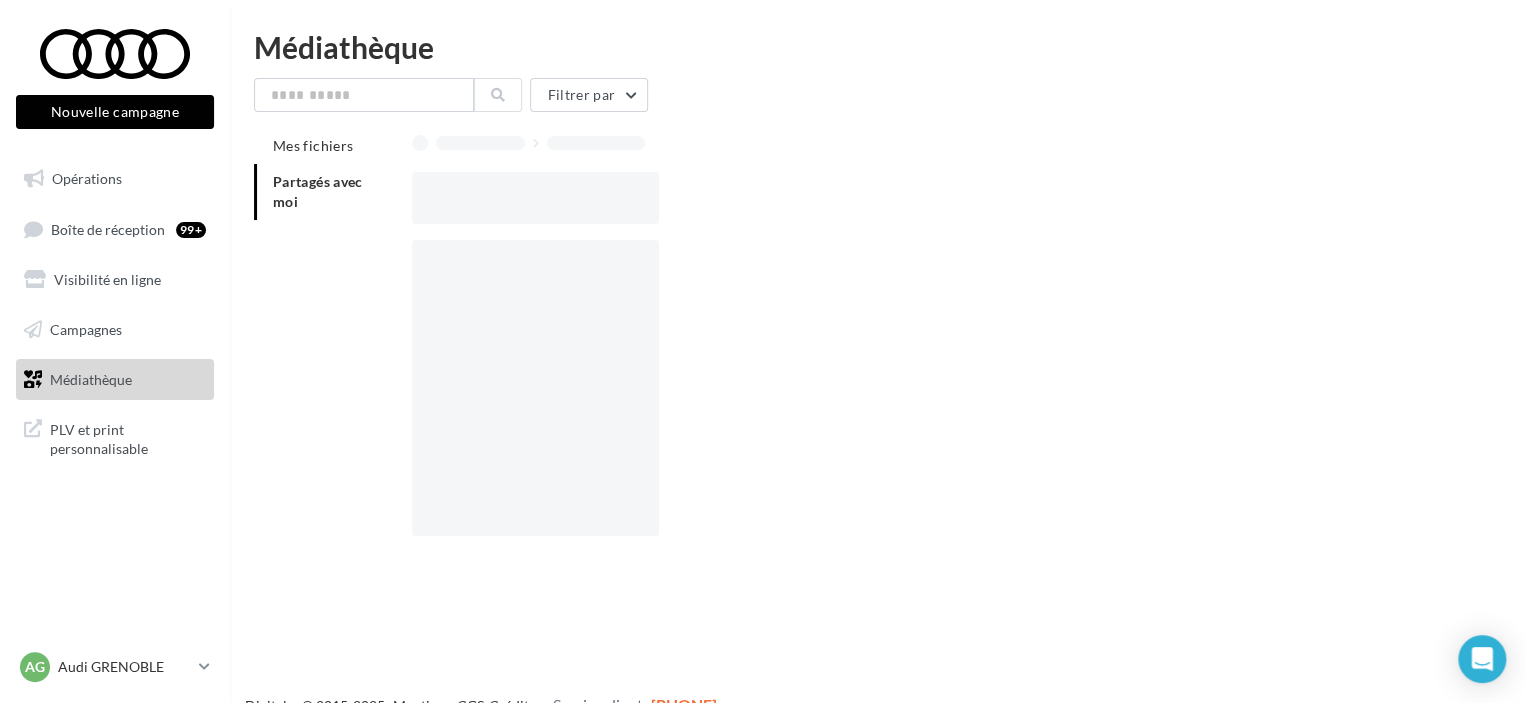 click on "Partagés avec moi" at bounding box center [325, 192] 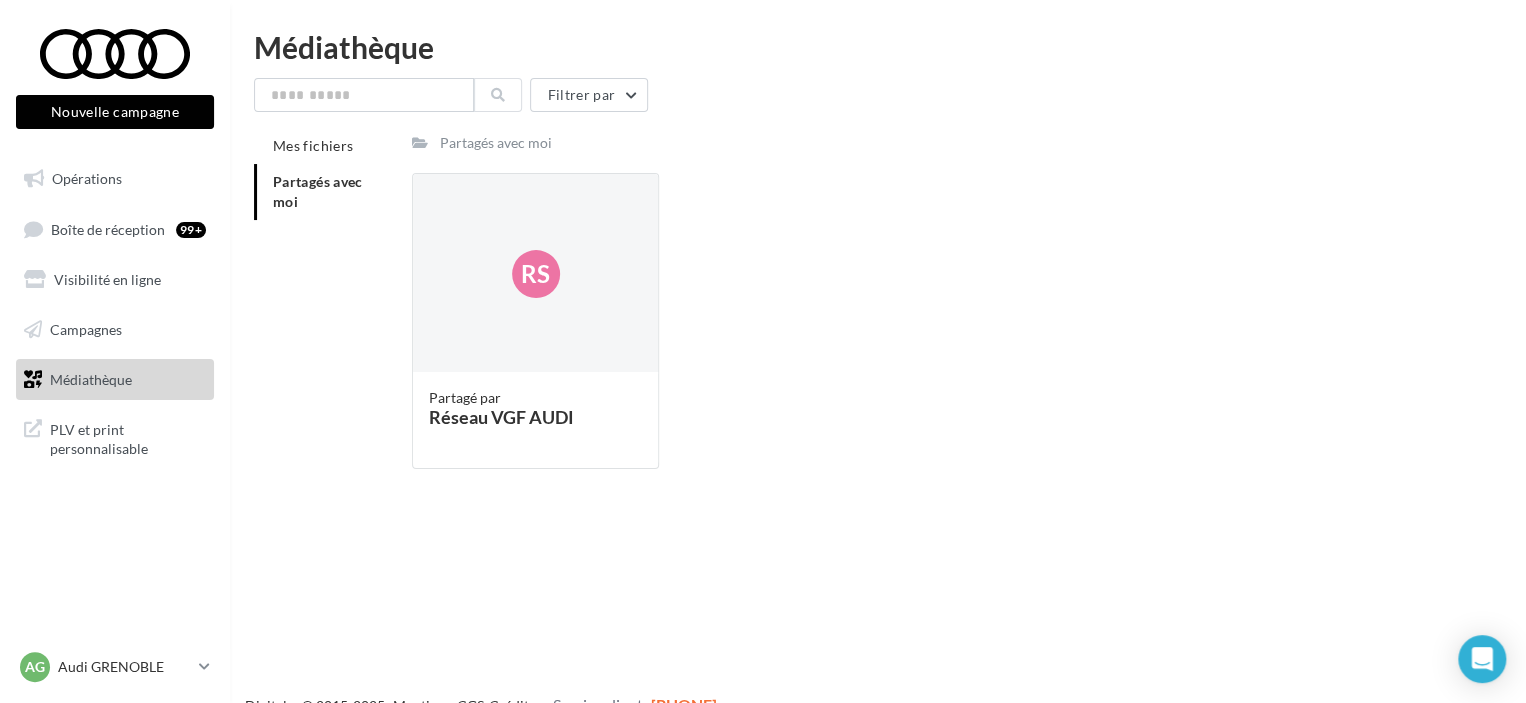 click on "Partagés avec moi" at bounding box center (318, 191) 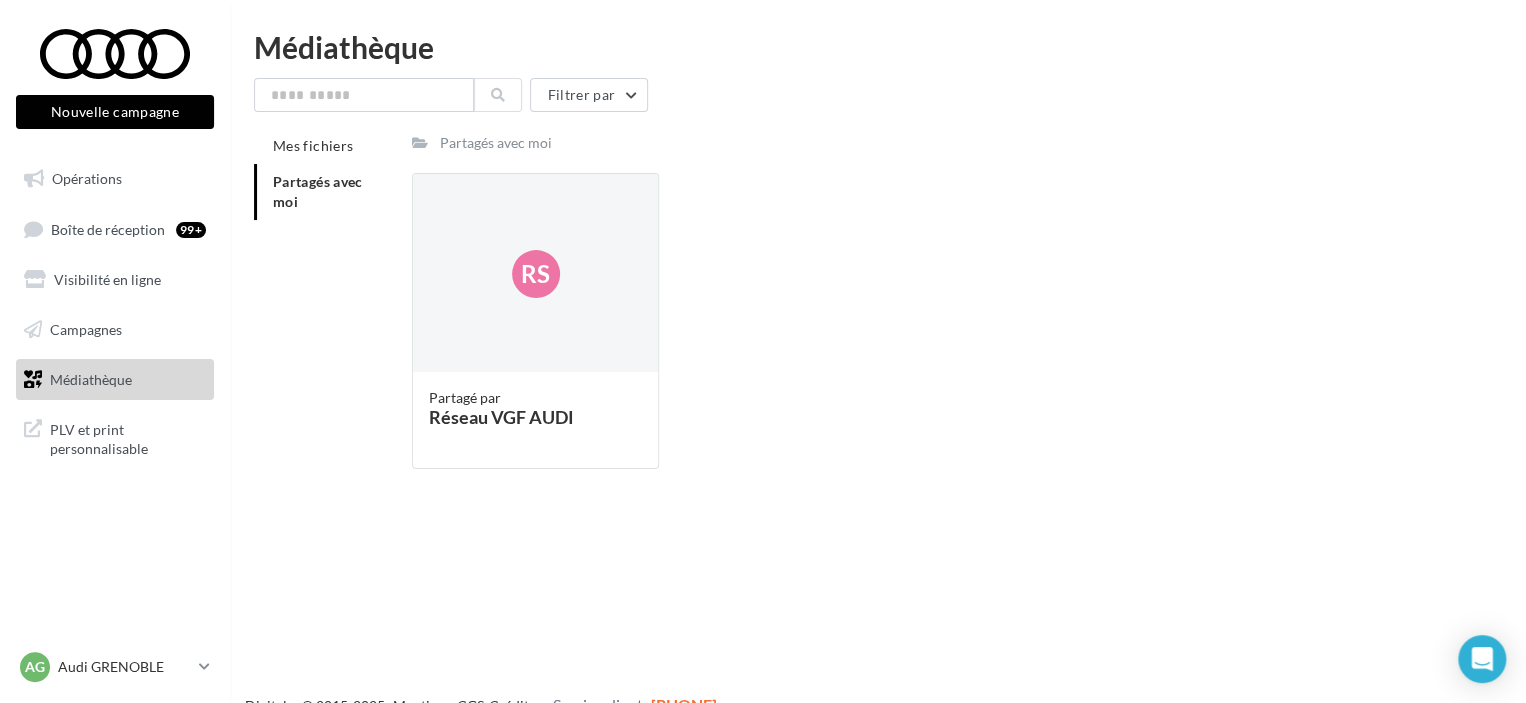click on "Partagés avec moi" at bounding box center (325, 192) 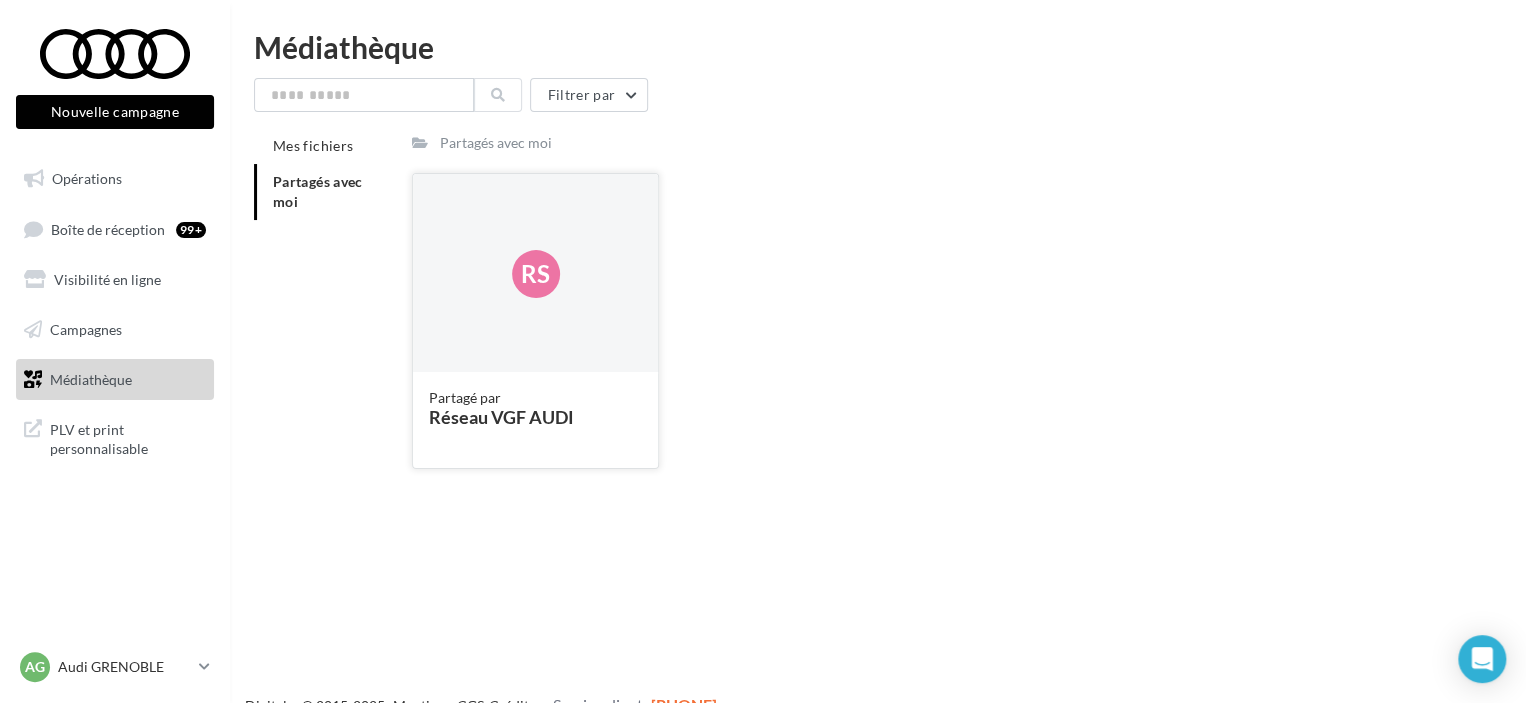 click on "Rs" at bounding box center (535, 274) 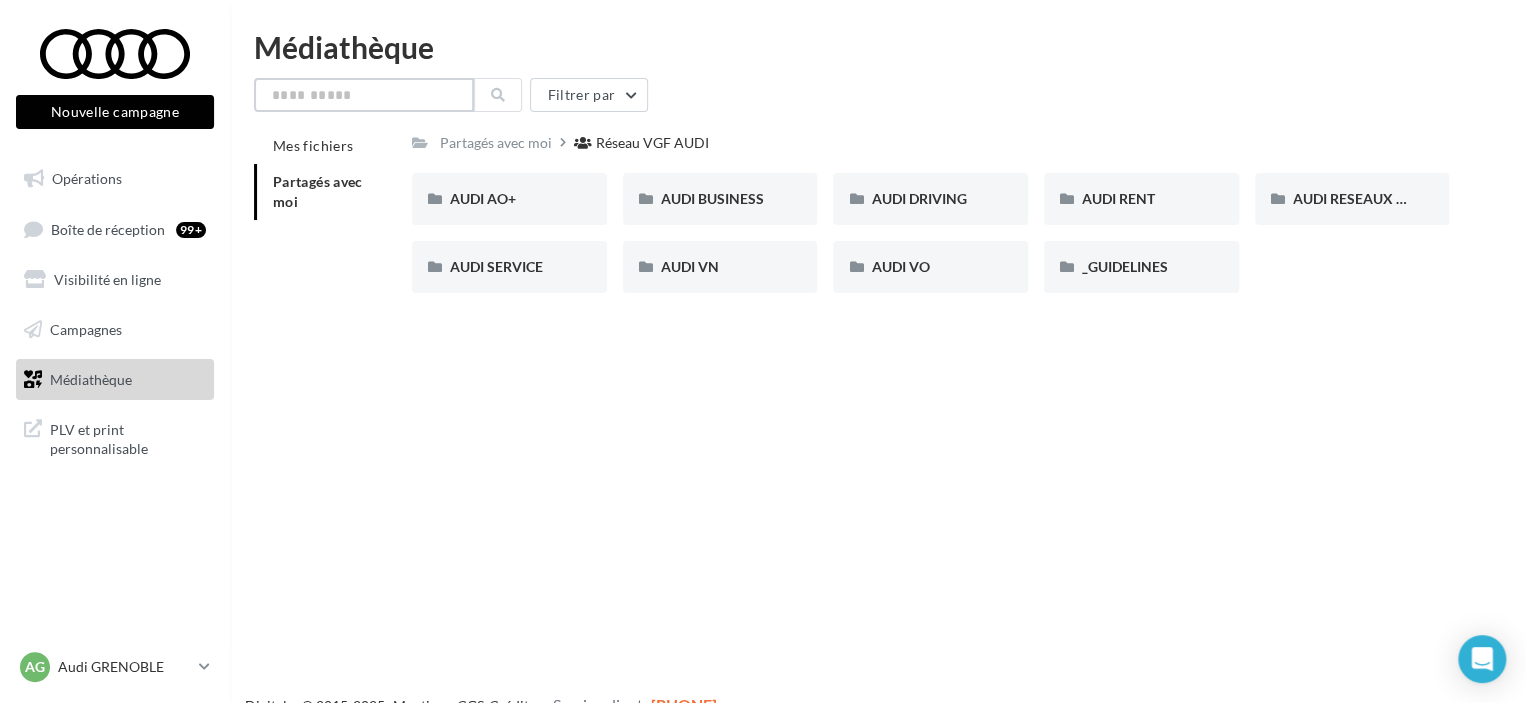 click at bounding box center [364, 95] 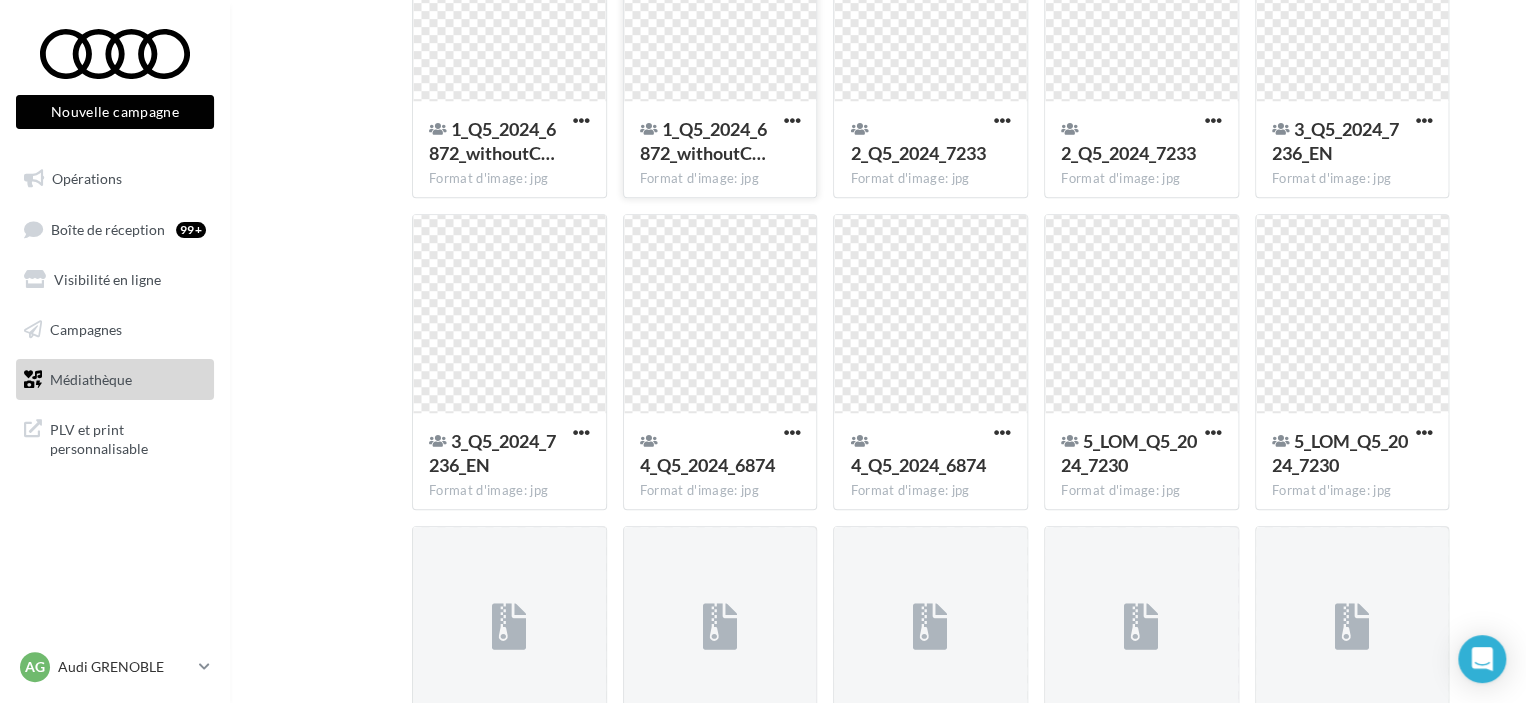 scroll, scrollTop: 0, scrollLeft: 0, axis: both 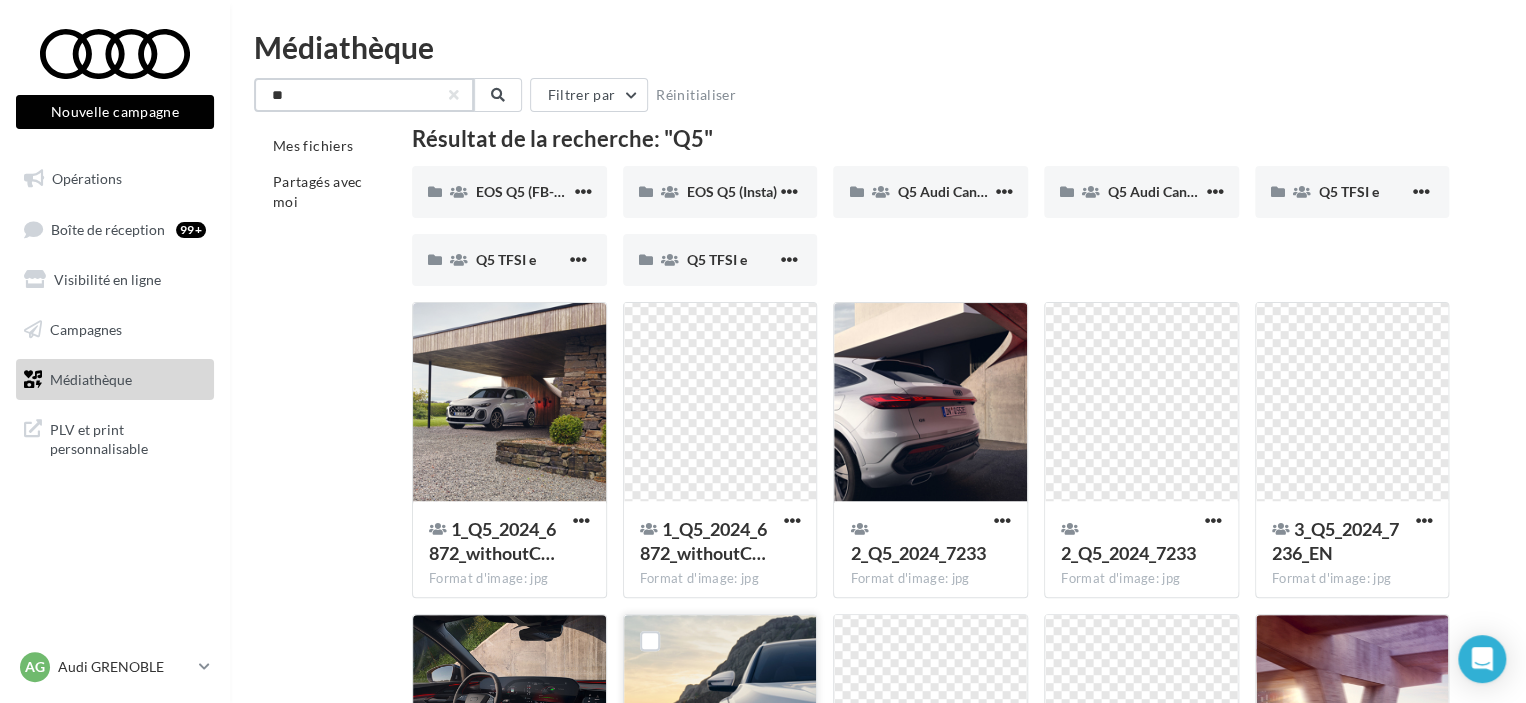 type on "**" 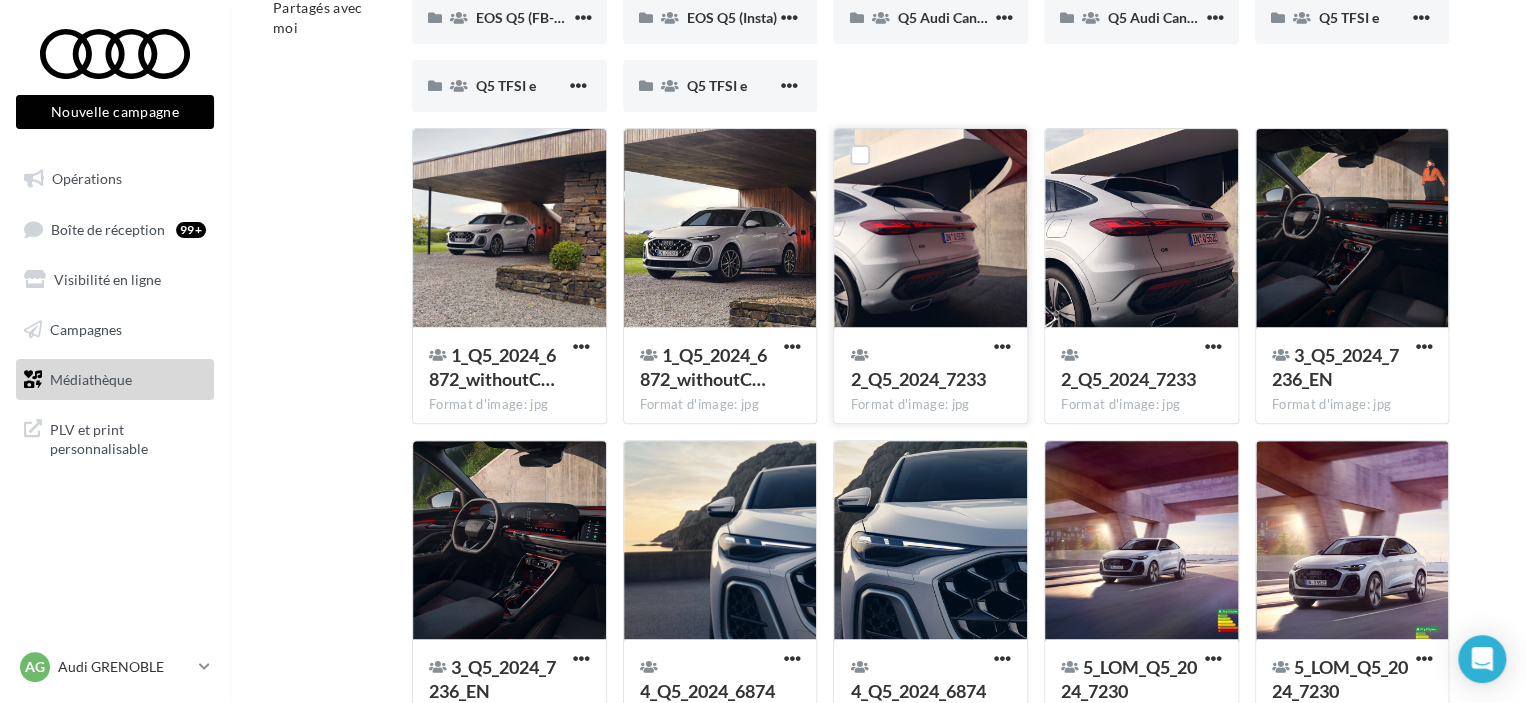 scroll, scrollTop: 144, scrollLeft: 0, axis: vertical 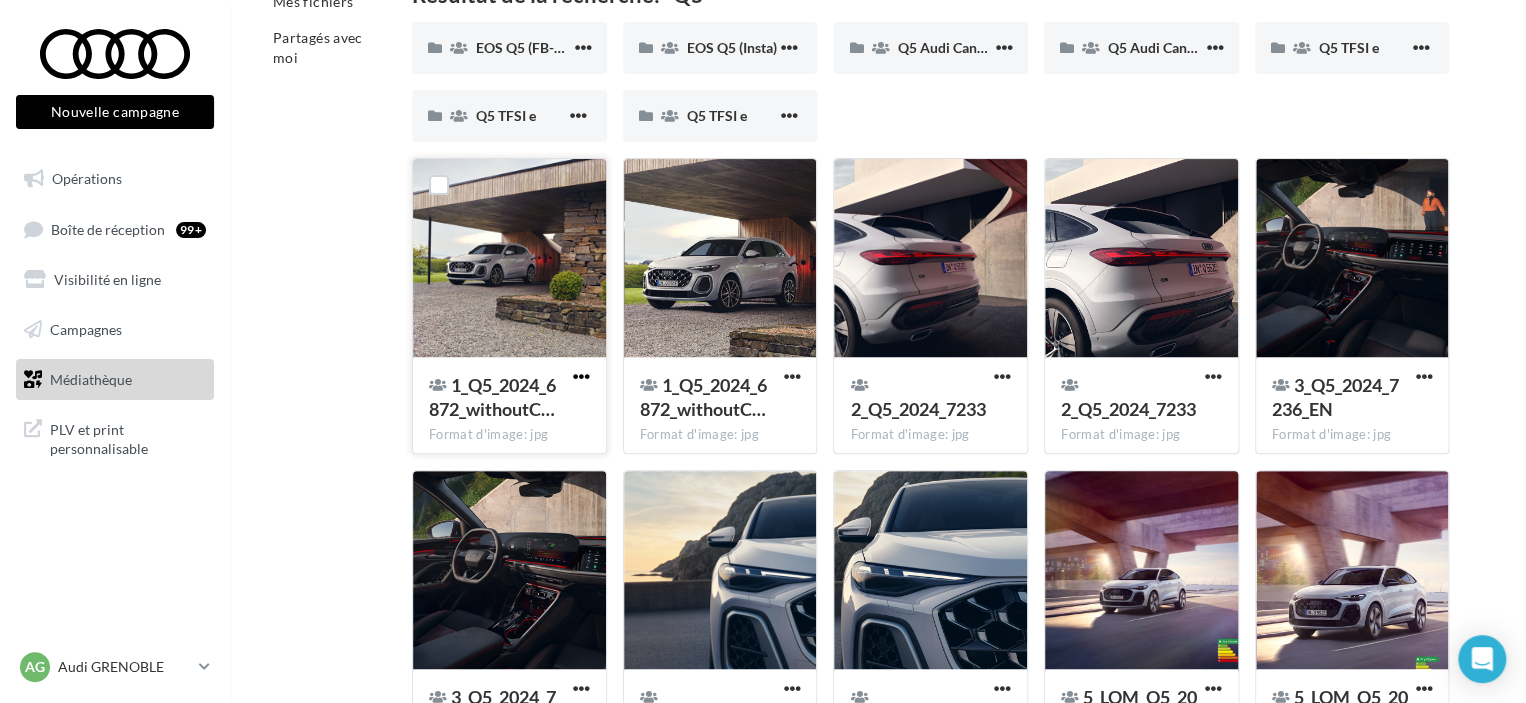 click at bounding box center [581, 376] 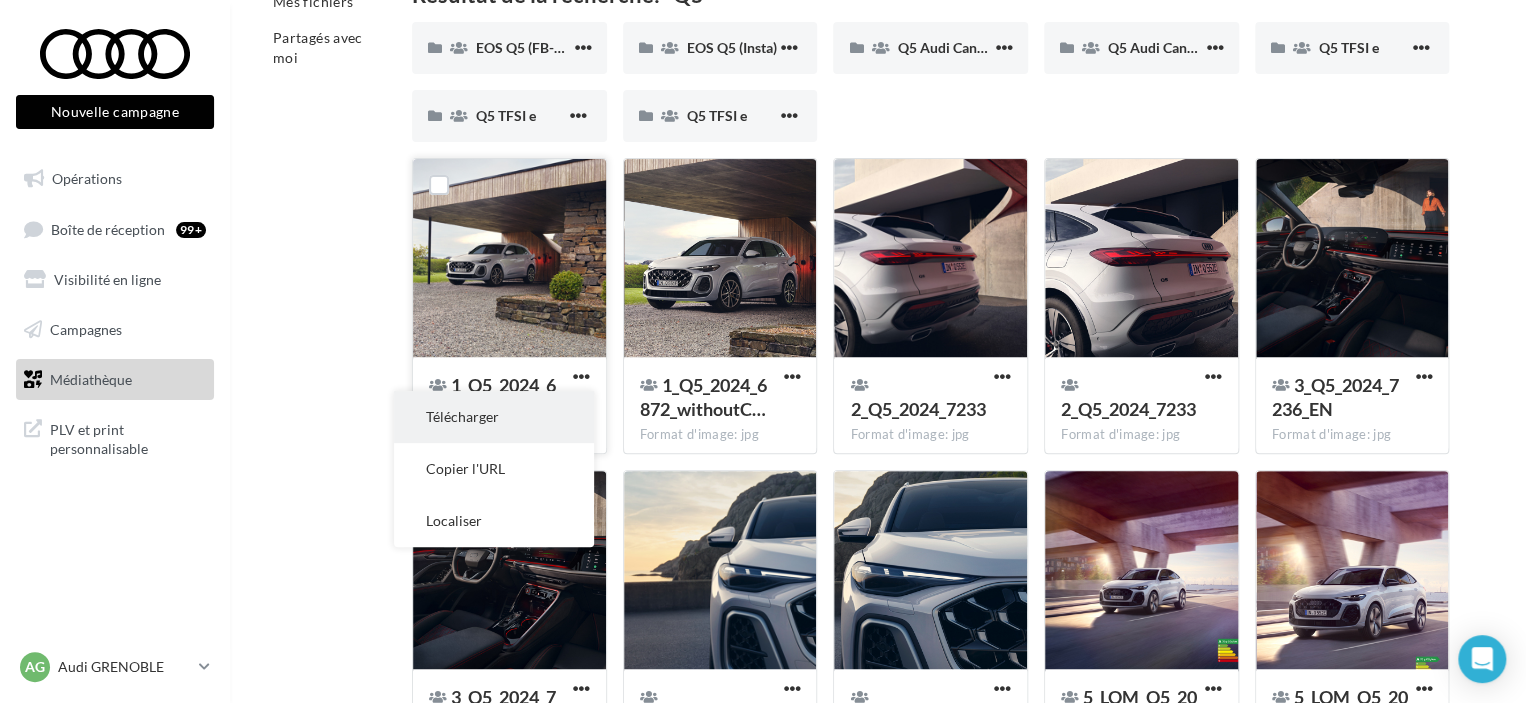 click on "Télécharger" at bounding box center (494, 417) 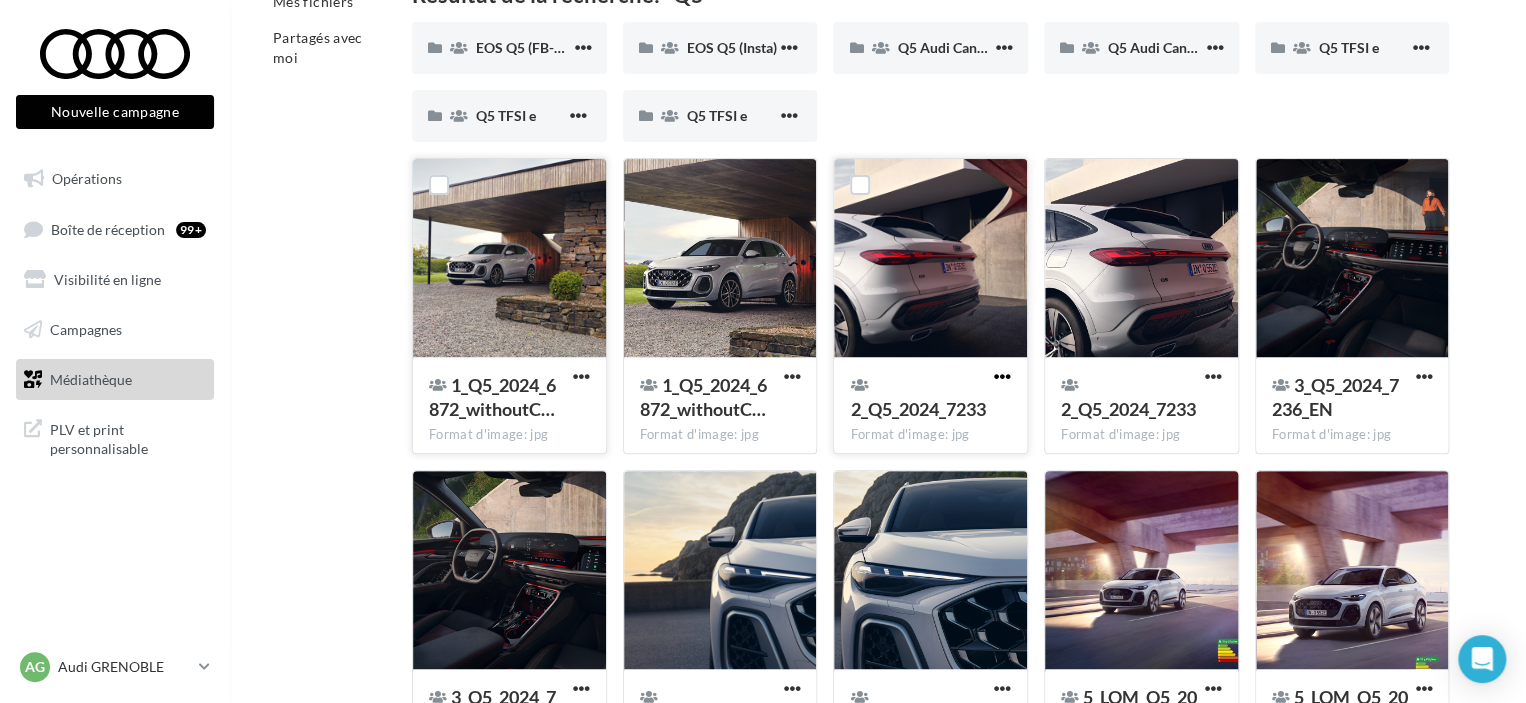 click at bounding box center (581, 376) 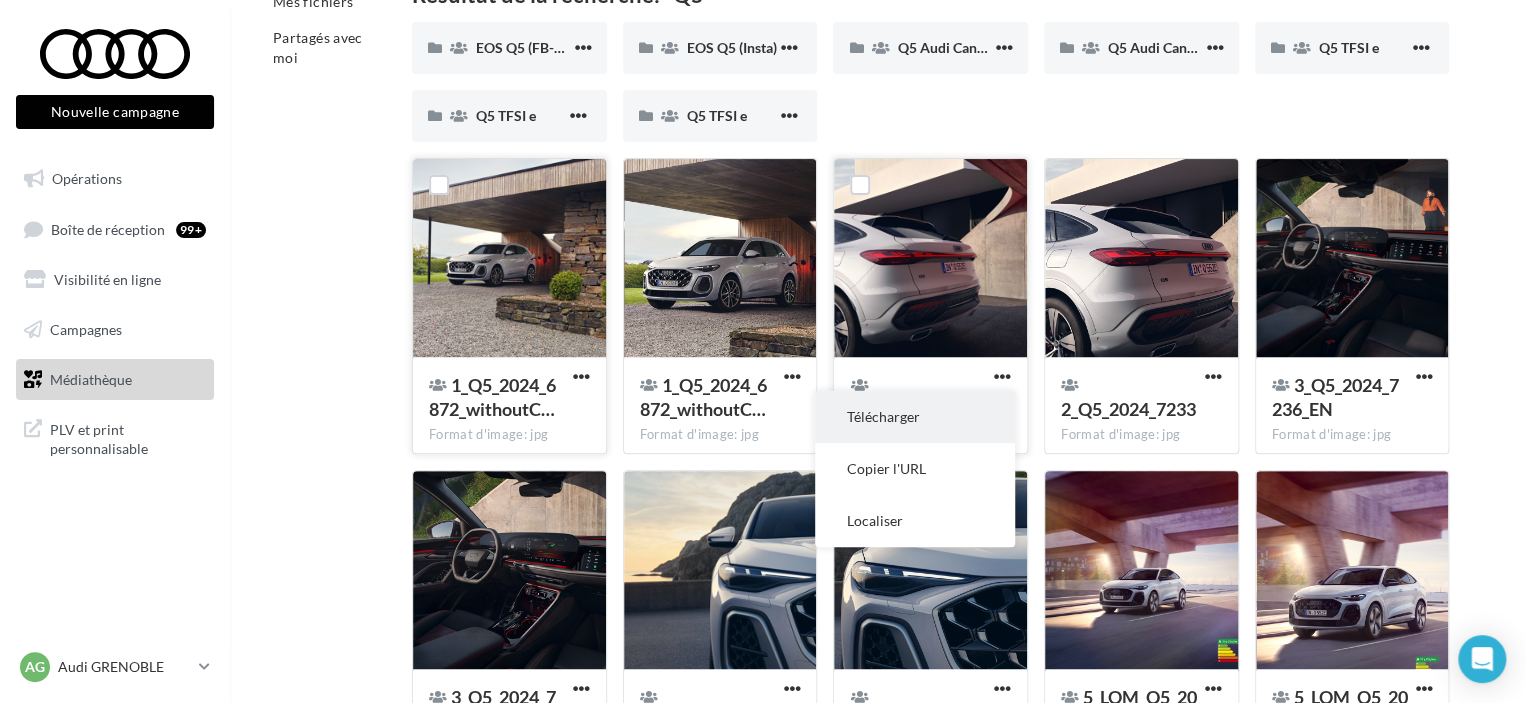 click on "Télécharger" at bounding box center (915, 417) 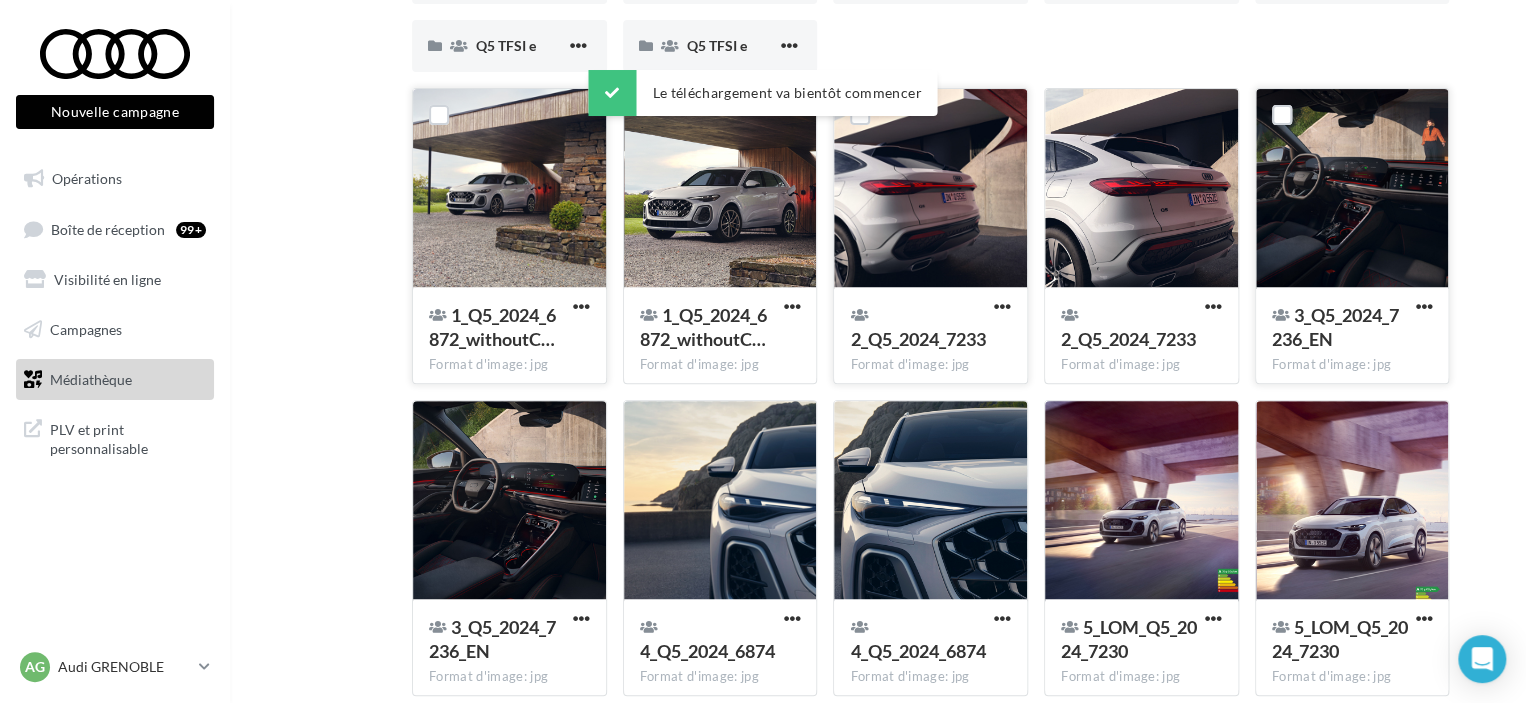 scroll, scrollTop: 244, scrollLeft: 0, axis: vertical 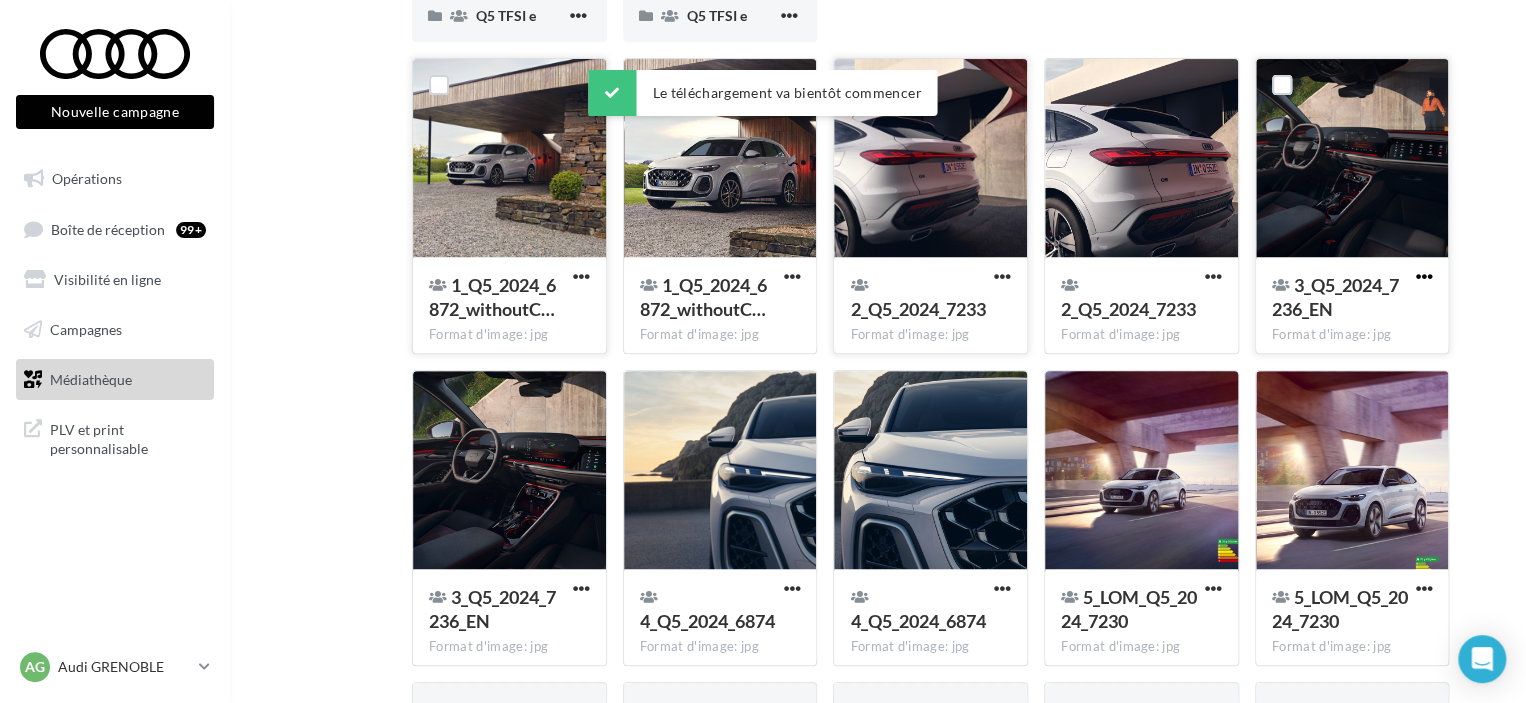 click at bounding box center [581, 276] 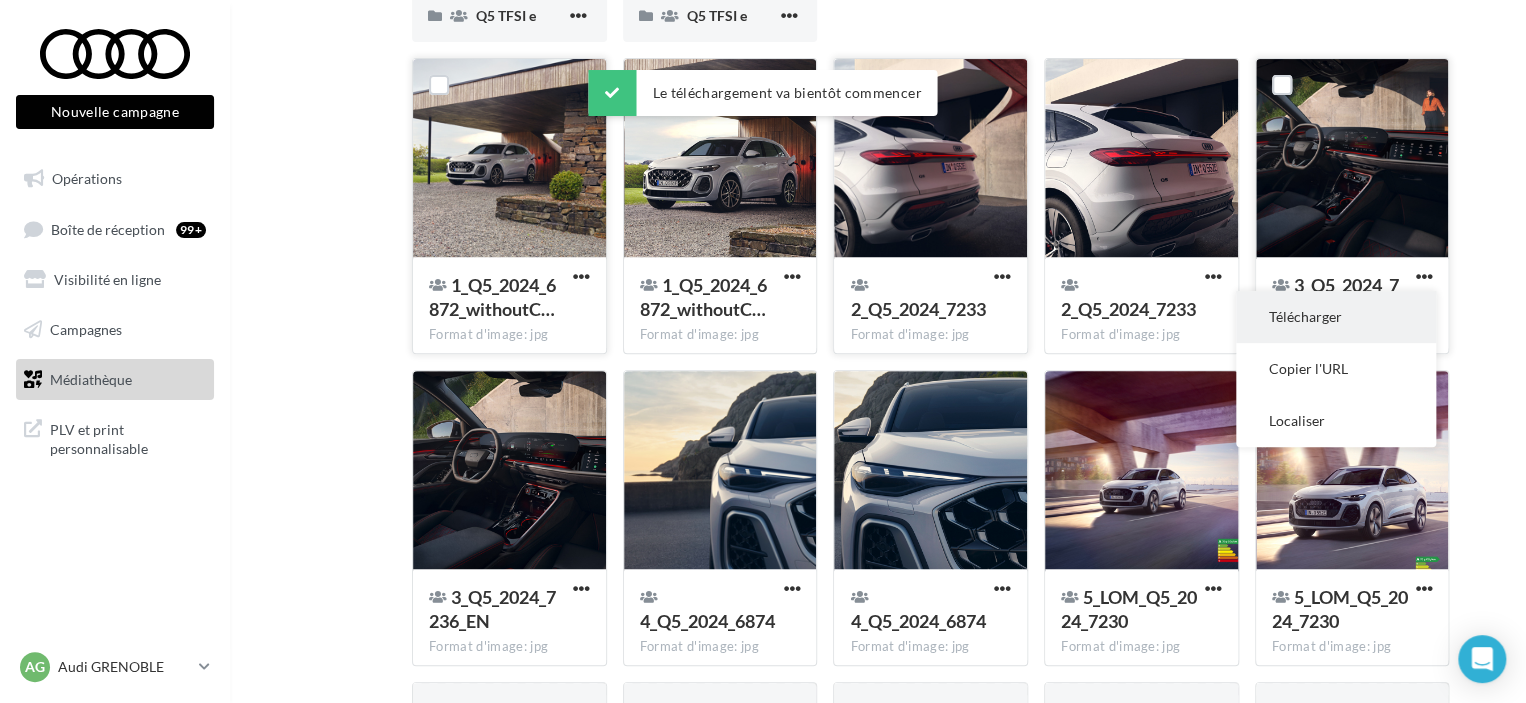 click on "Télécharger" at bounding box center (1336, 317) 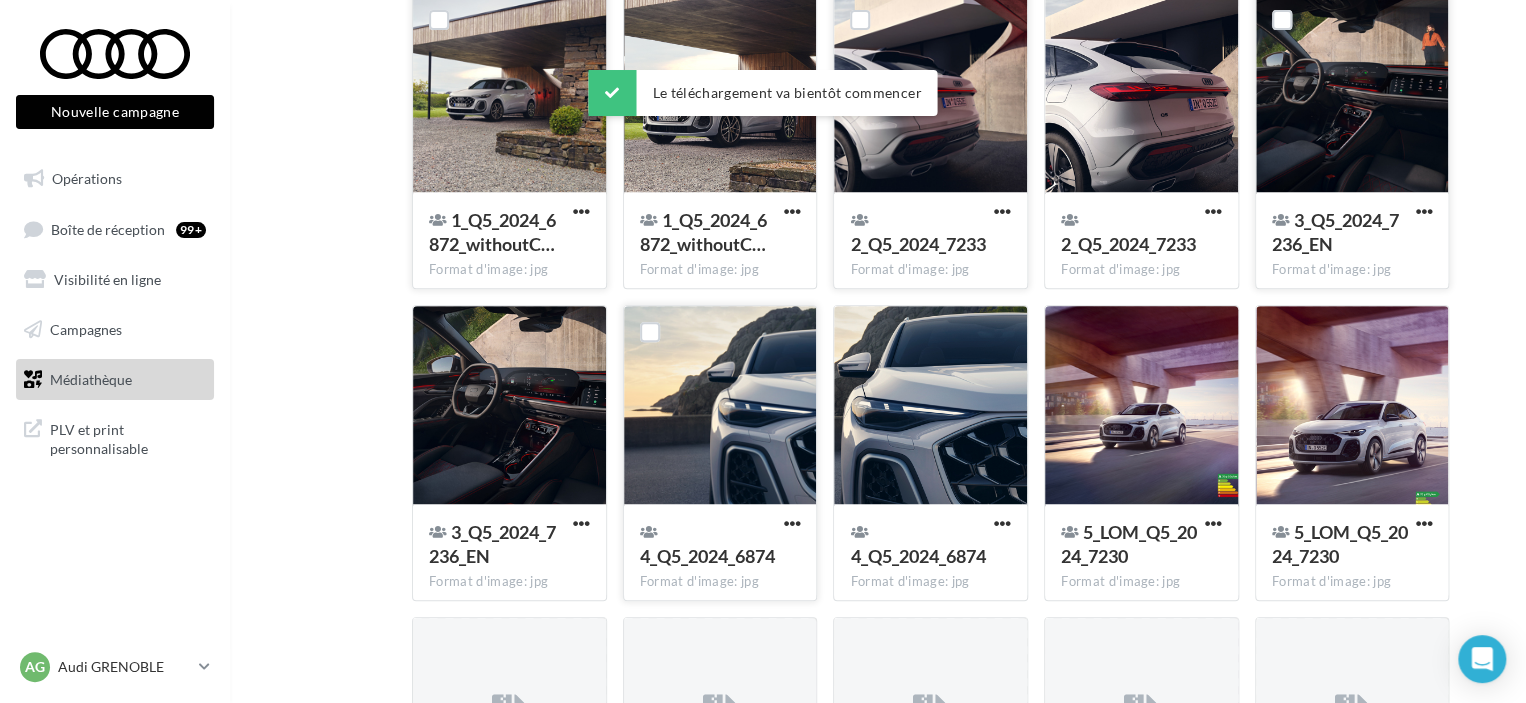 scroll, scrollTop: 344, scrollLeft: 0, axis: vertical 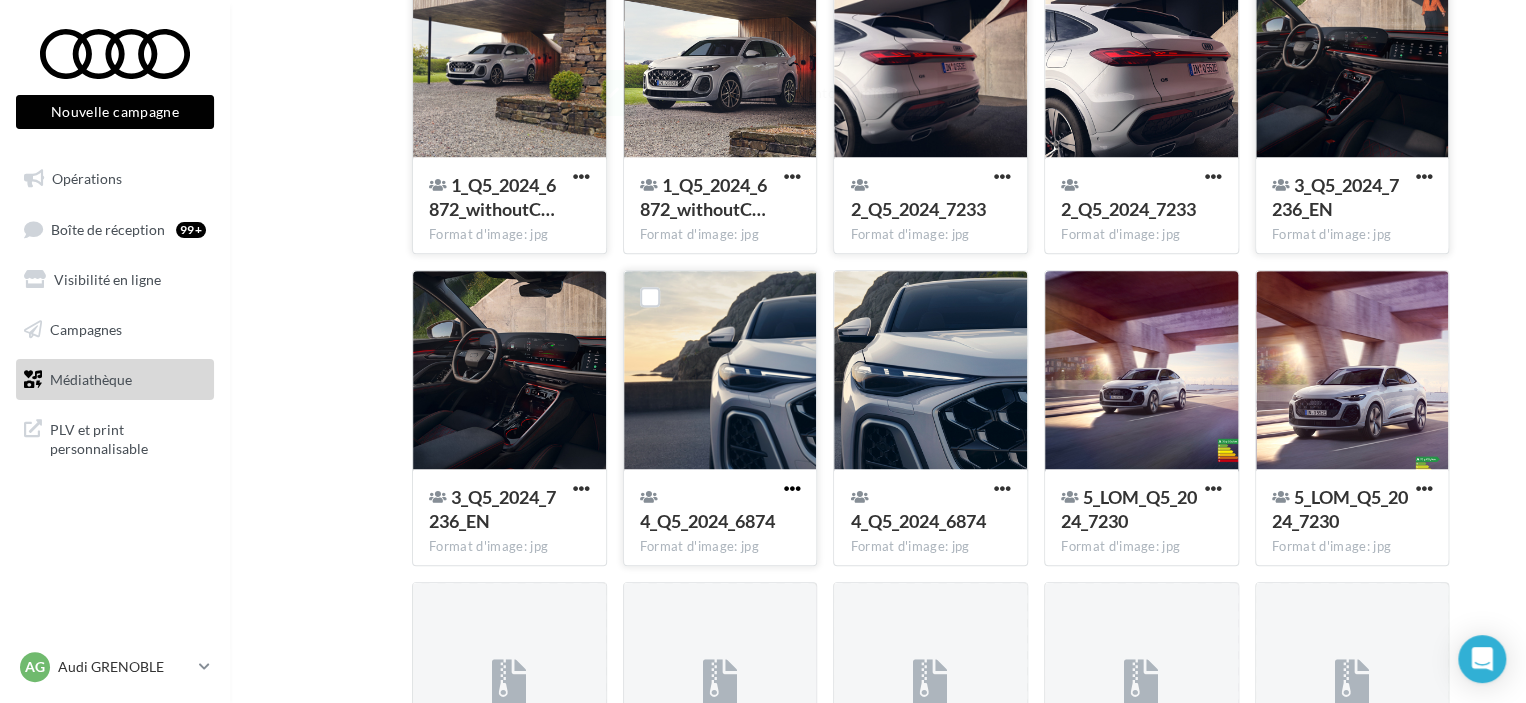 click at bounding box center [581, 176] 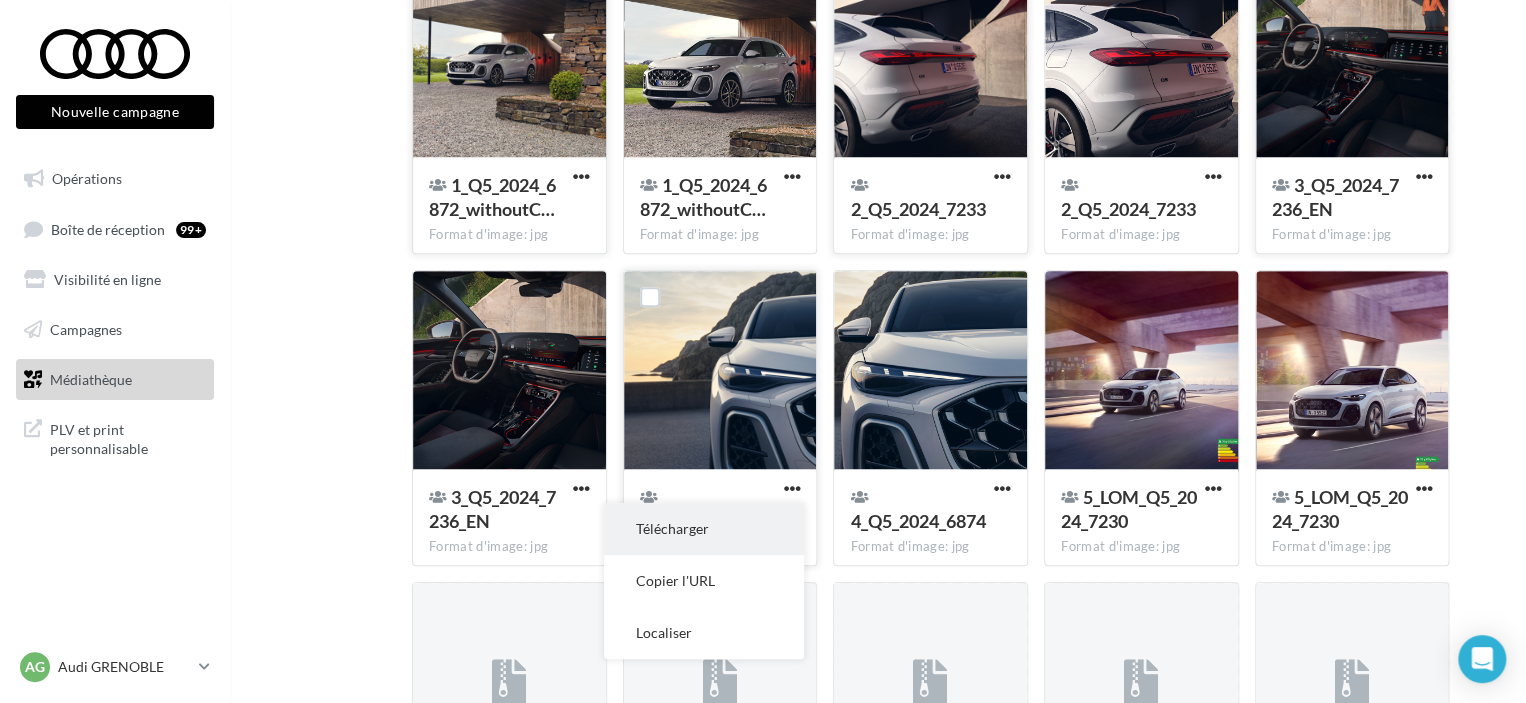click on "Télécharger" at bounding box center (704, 529) 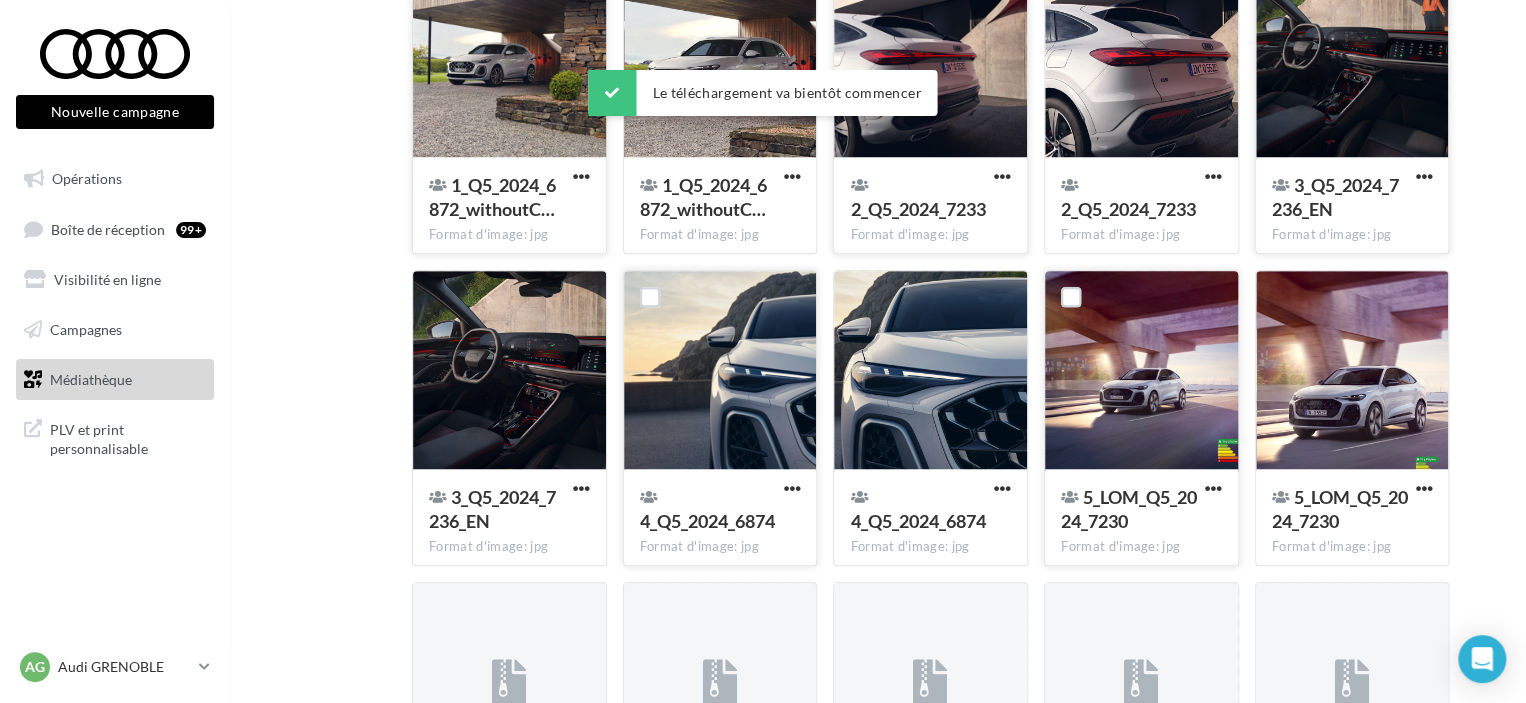 click at bounding box center [581, 178] 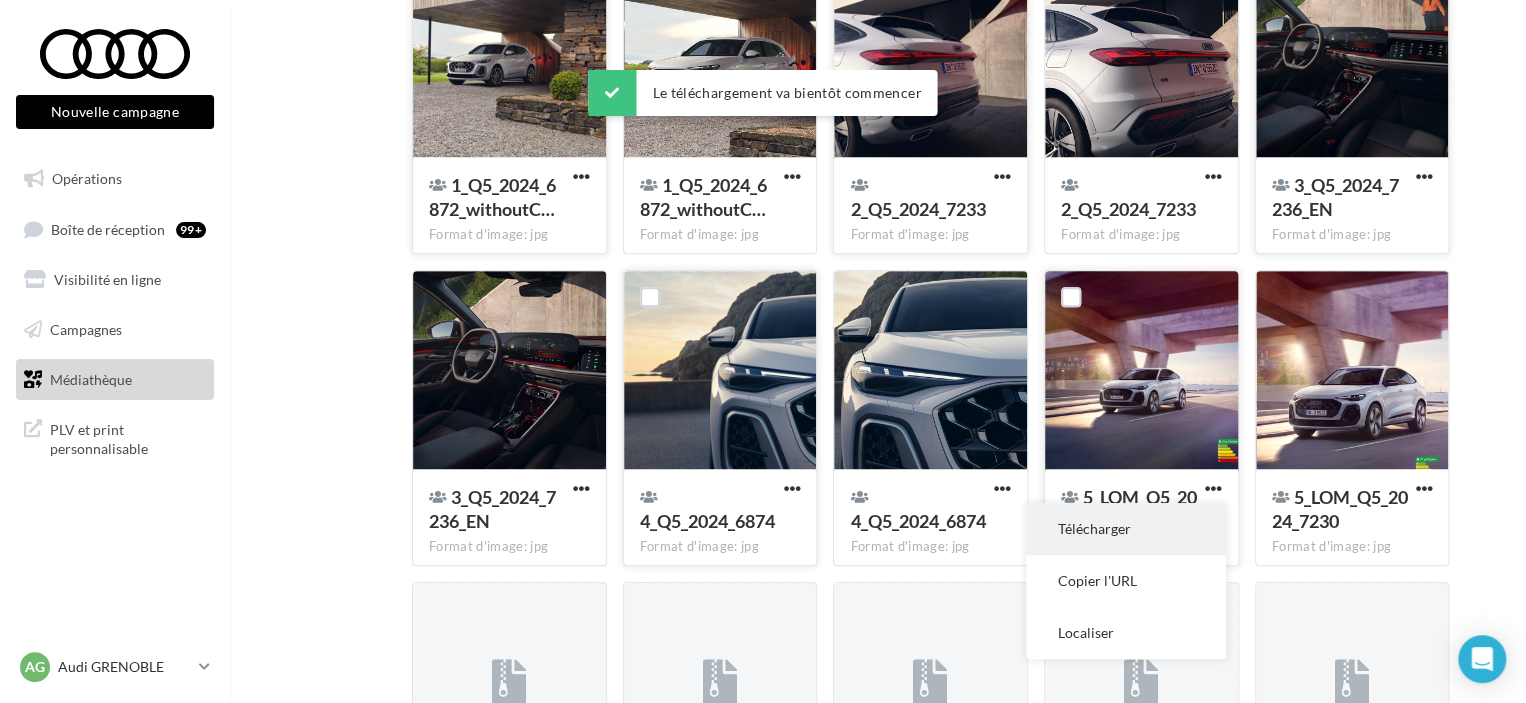 click on "Télécharger" at bounding box center (1126, 529) 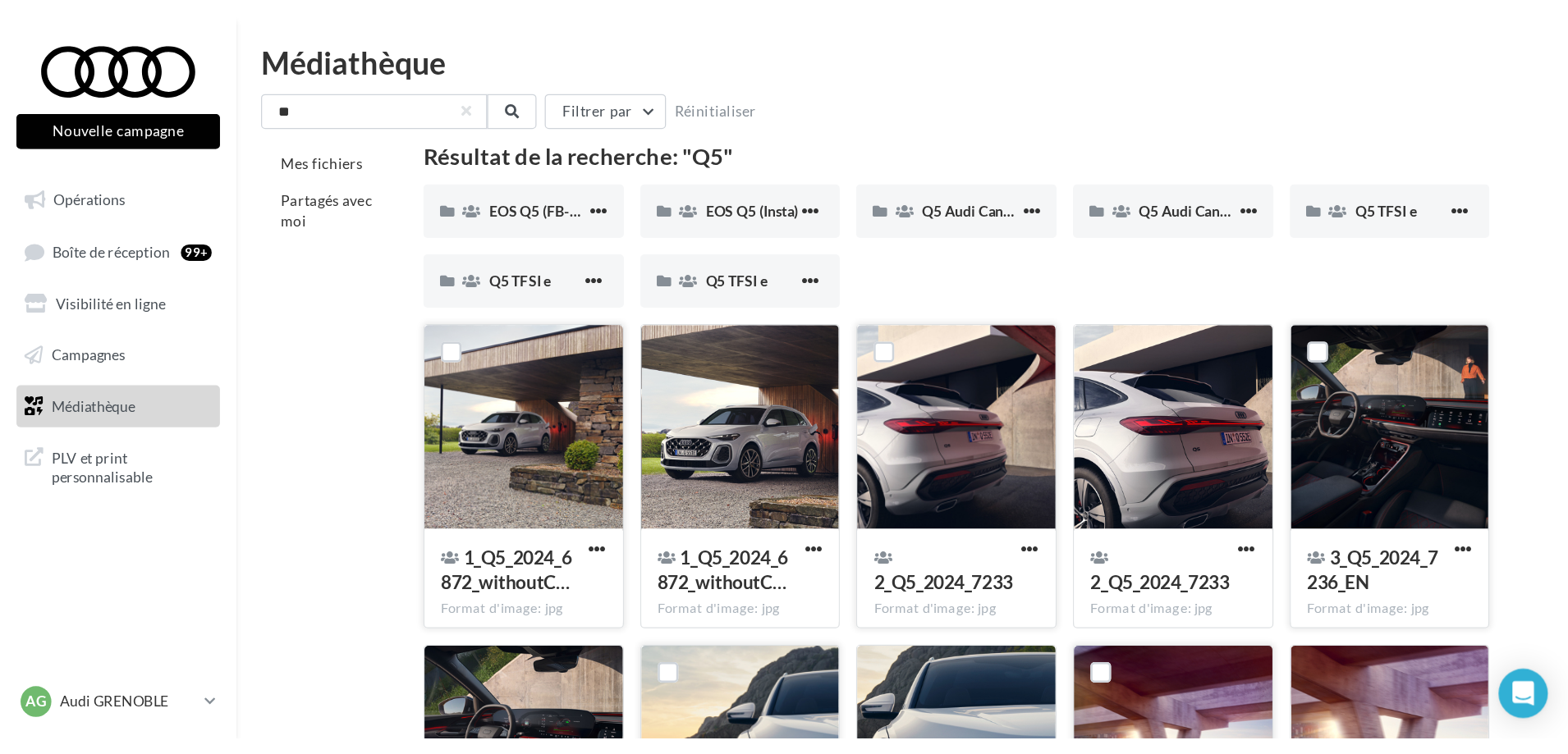 scroll, scrollTop: 0, scrollLeft: 0, axis: both 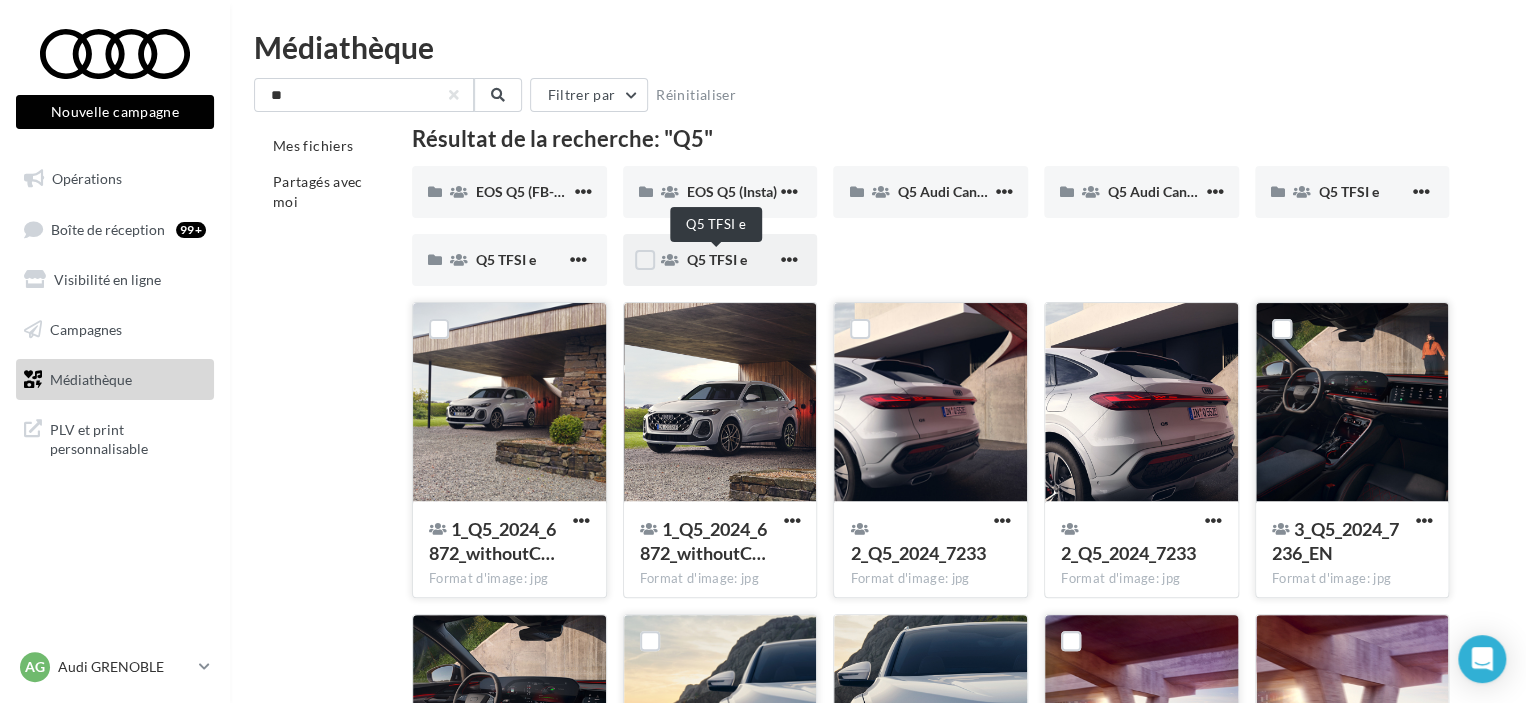 click on "Q5 TFSI e" at bounding box center (717, 259) 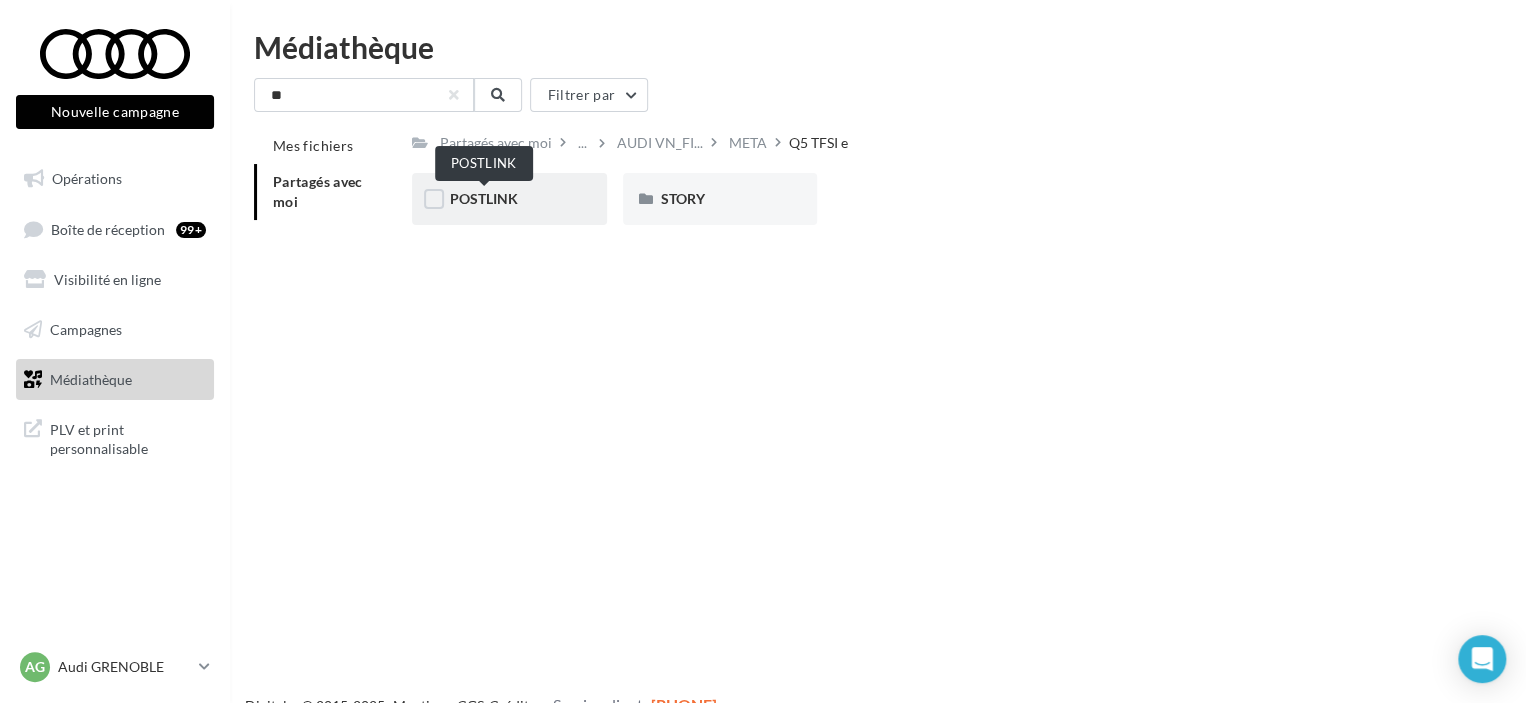 click on "POSTLINK" at bounding box center (484, 198) 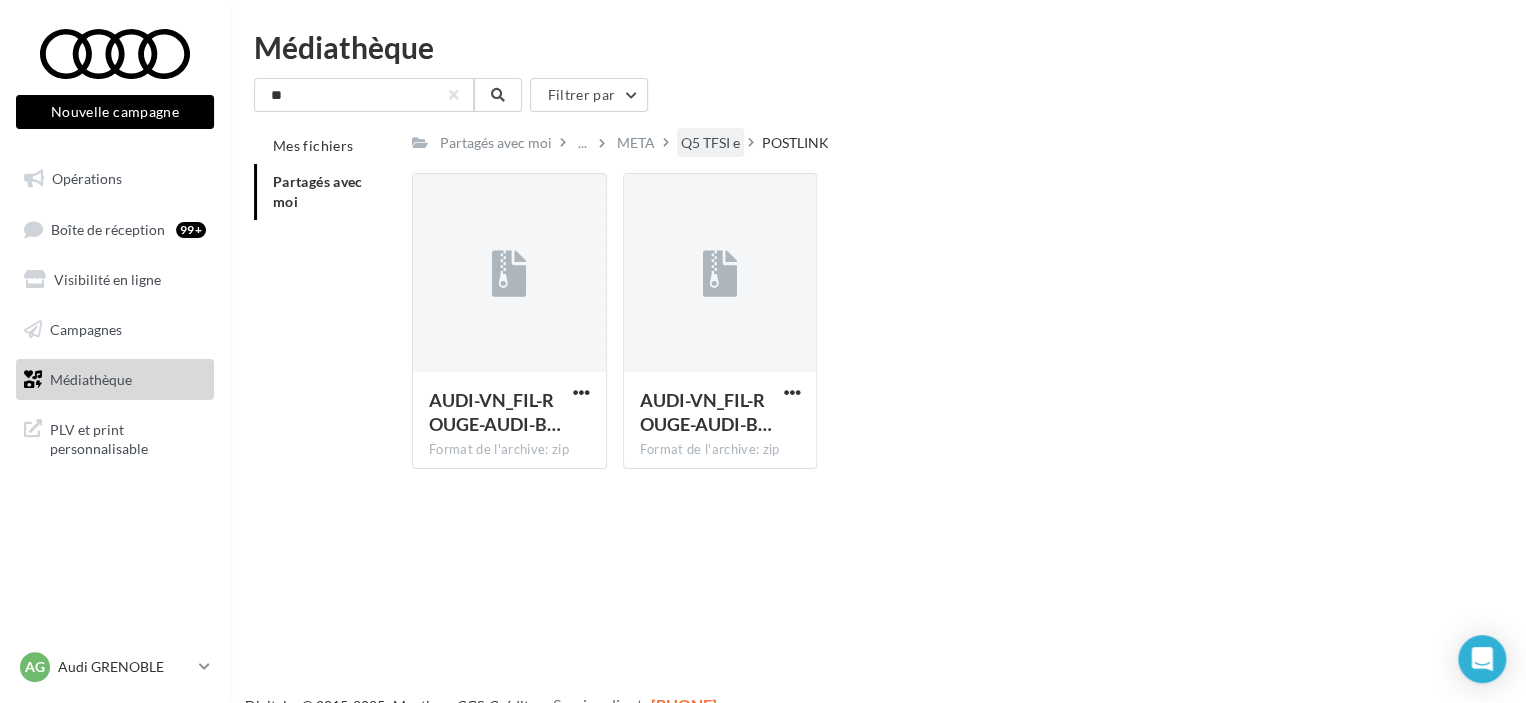 click on "Q5 TFSI e" at bounding box center (496, 143) 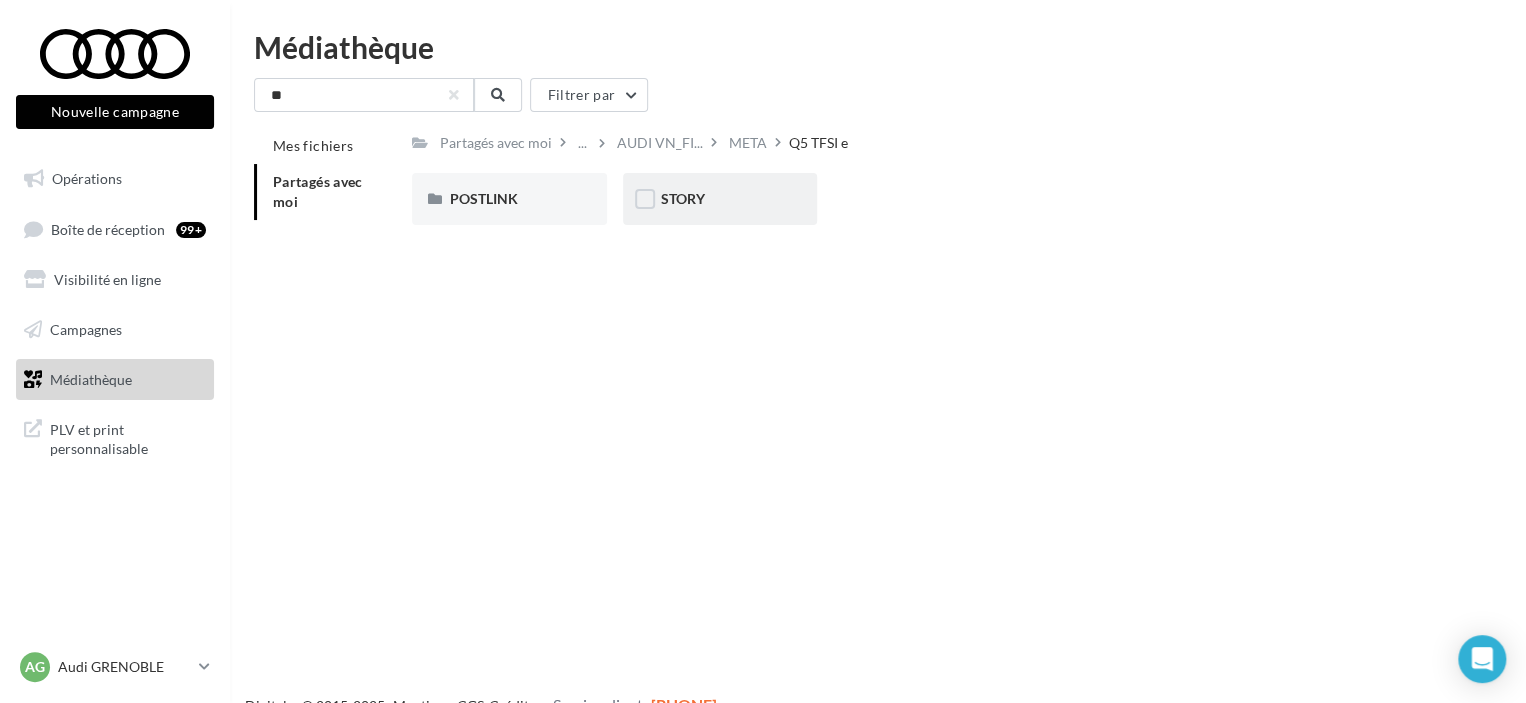click on "STORY" at bounding box center (509, 199) 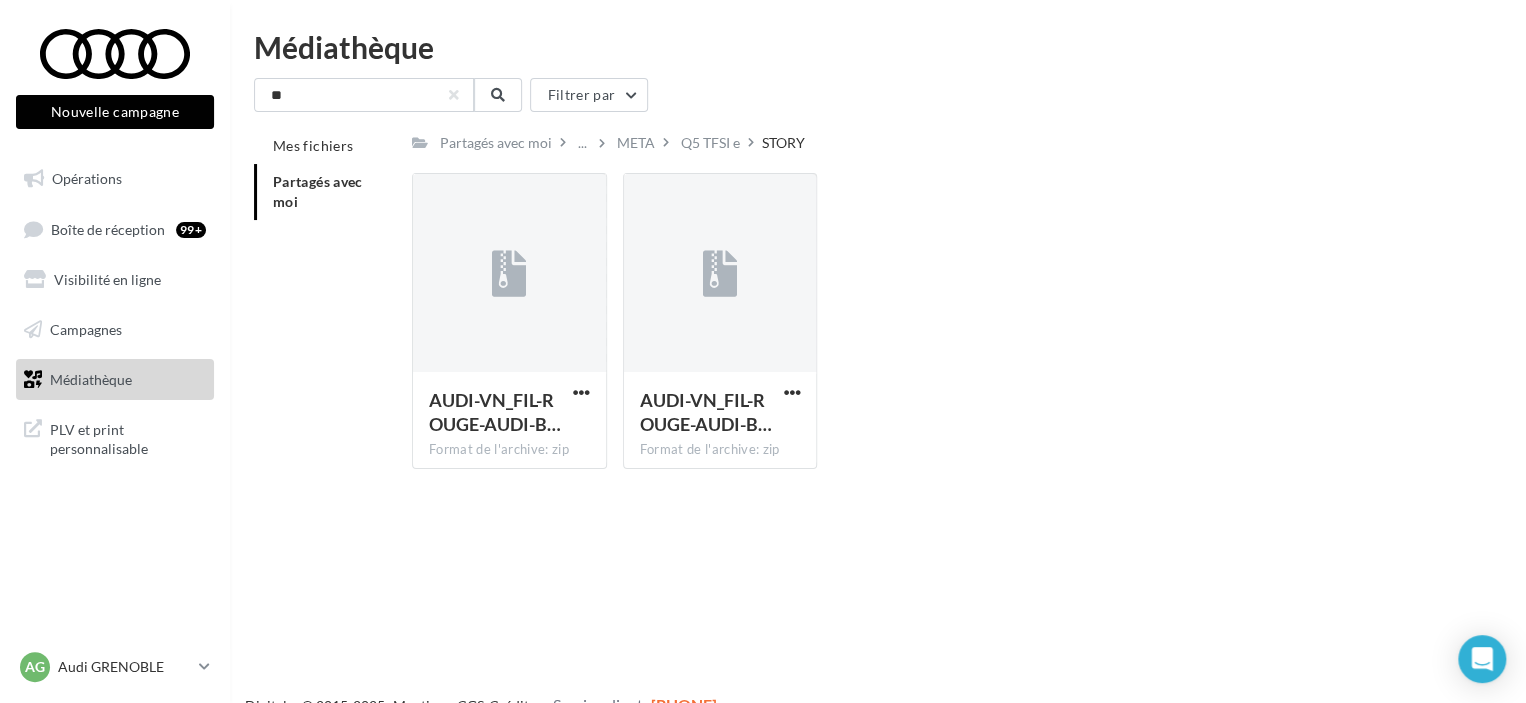 click on "Q5 TFSI e" at bounding box center [496, 143] 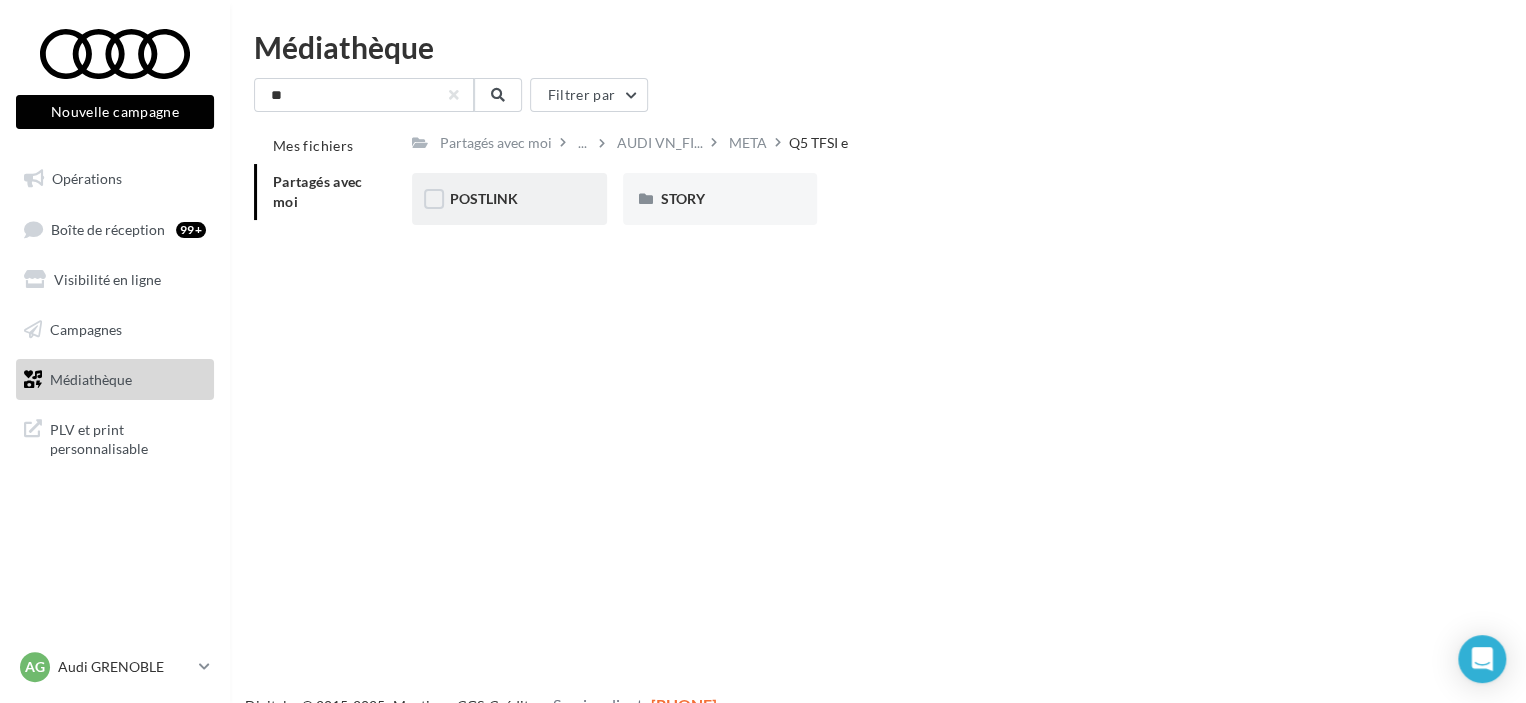 click on "POSTLINK" at bounding box center [509, 199] 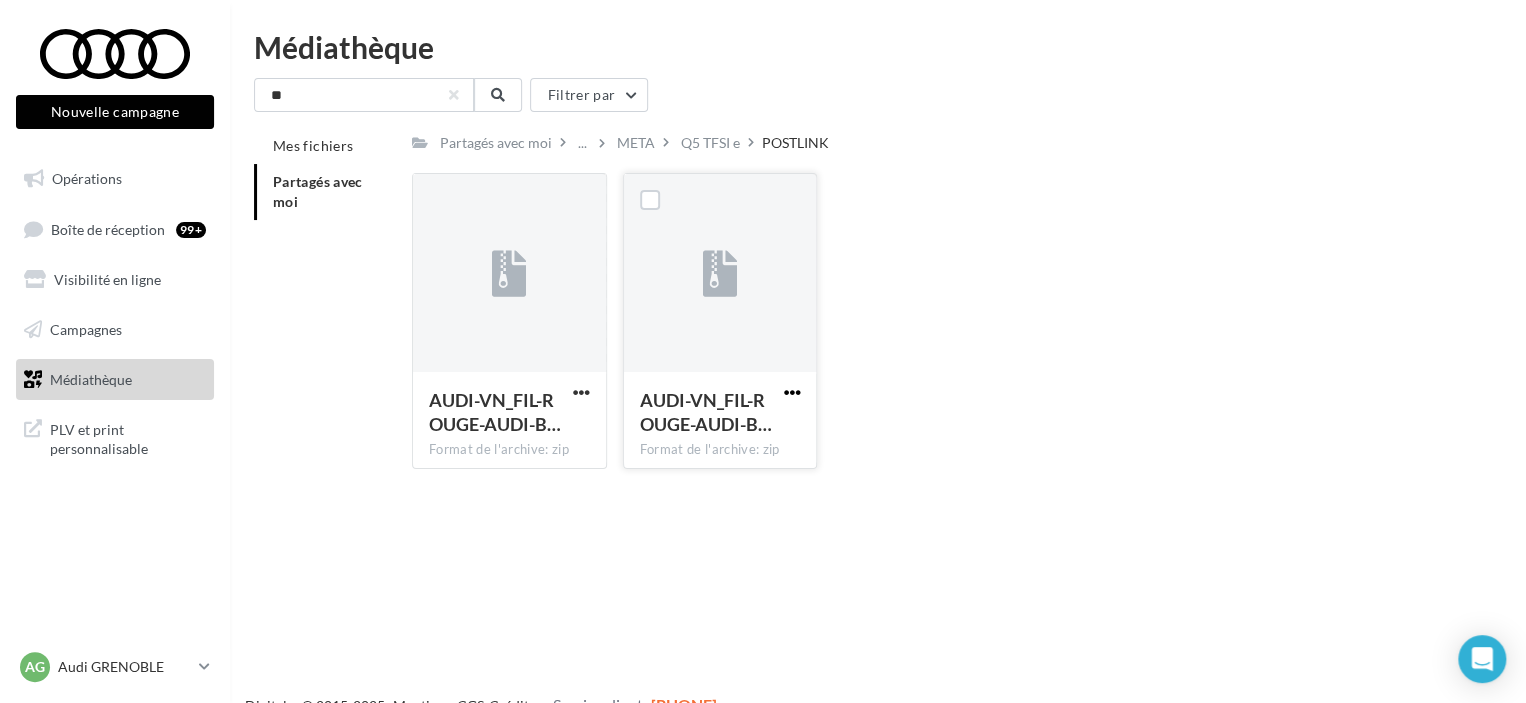 click at bounding box center (581, 392) 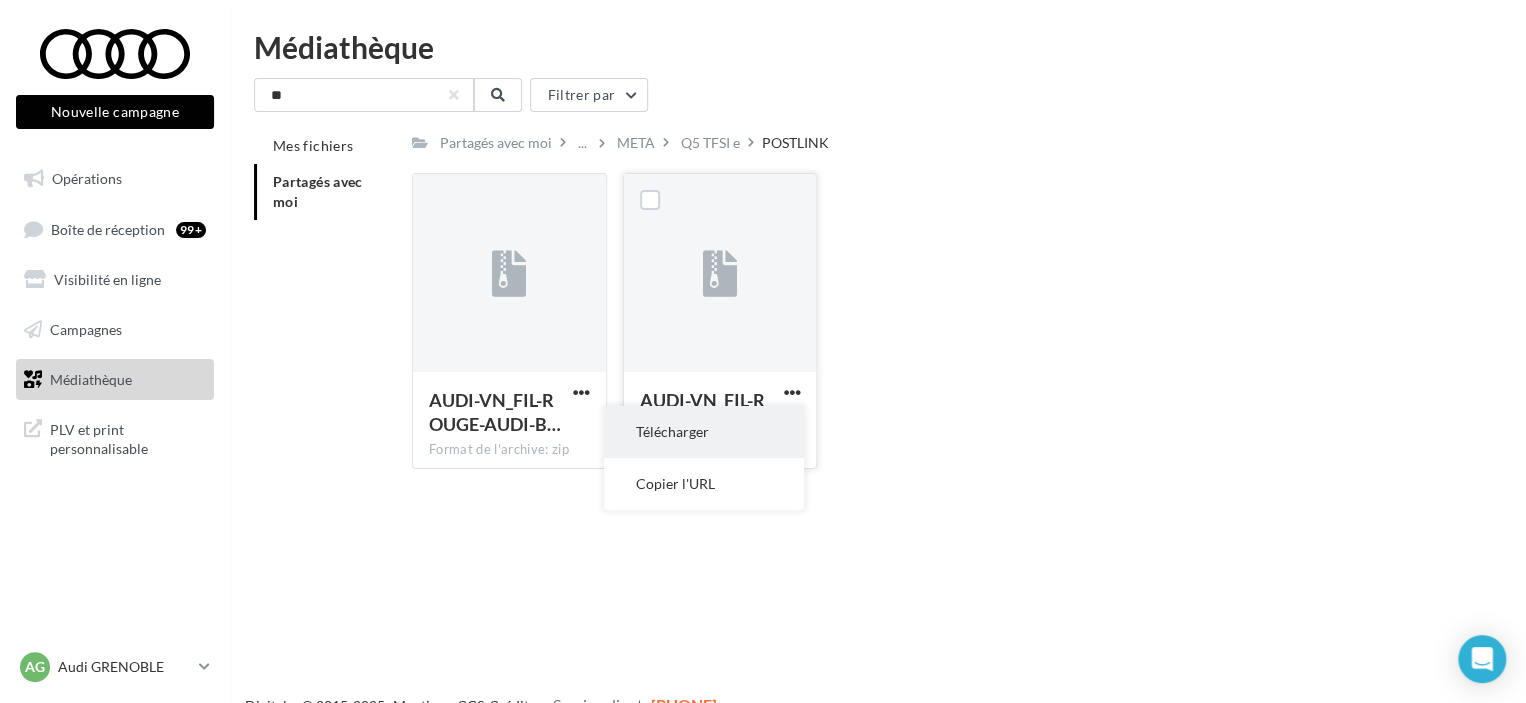 click on "Télécharger" at bounding box center (704, 432) 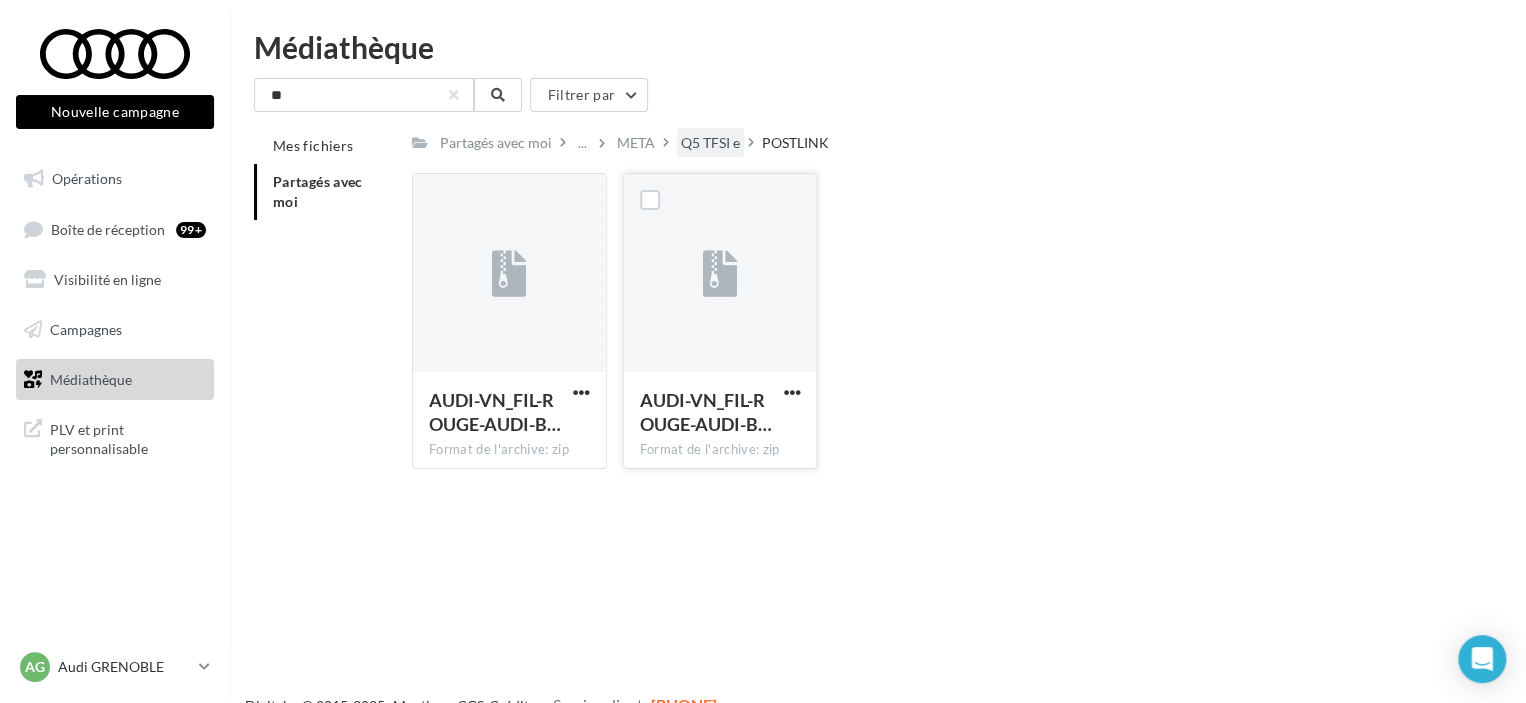 click on "Q5 TFSI e" at bounding box center (496, 143) 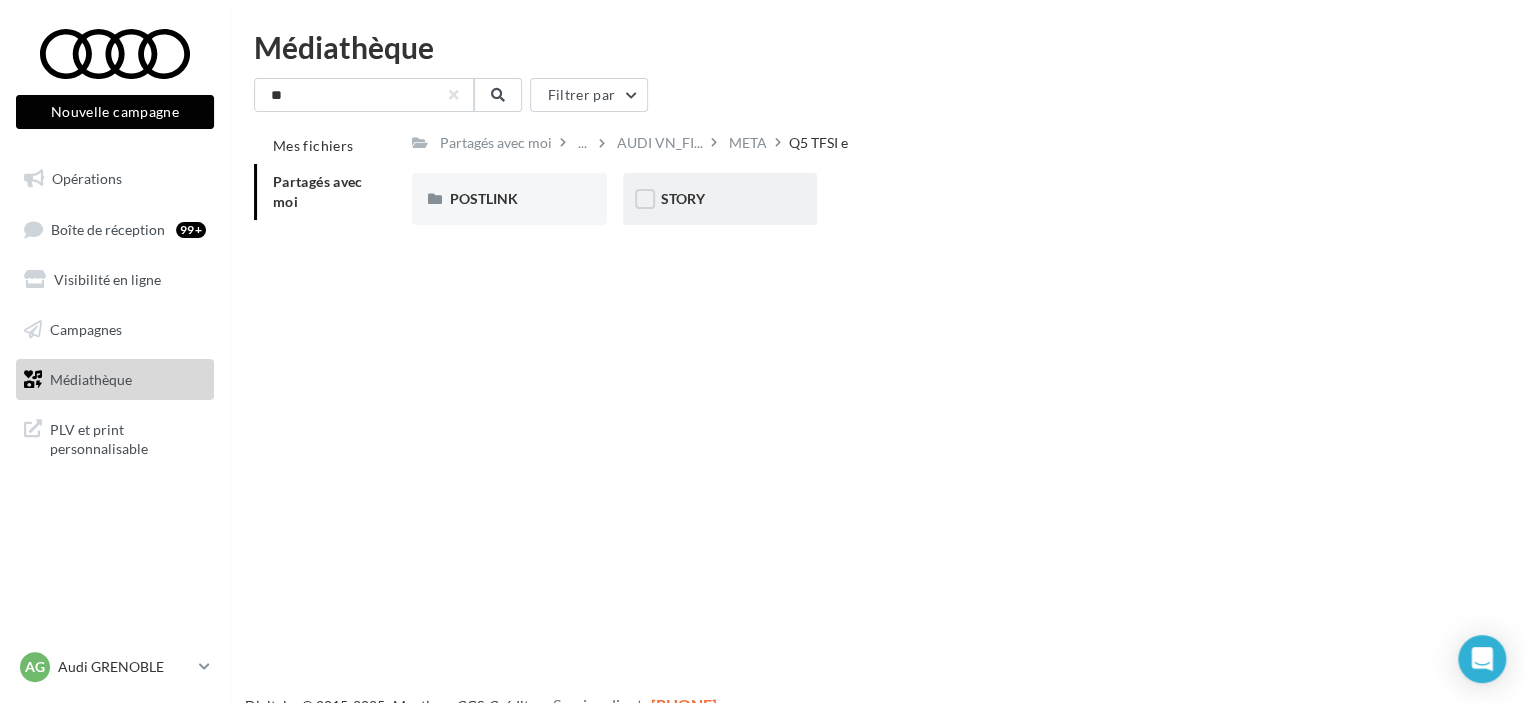 click on "STORY" at bounding box center (509, 199) 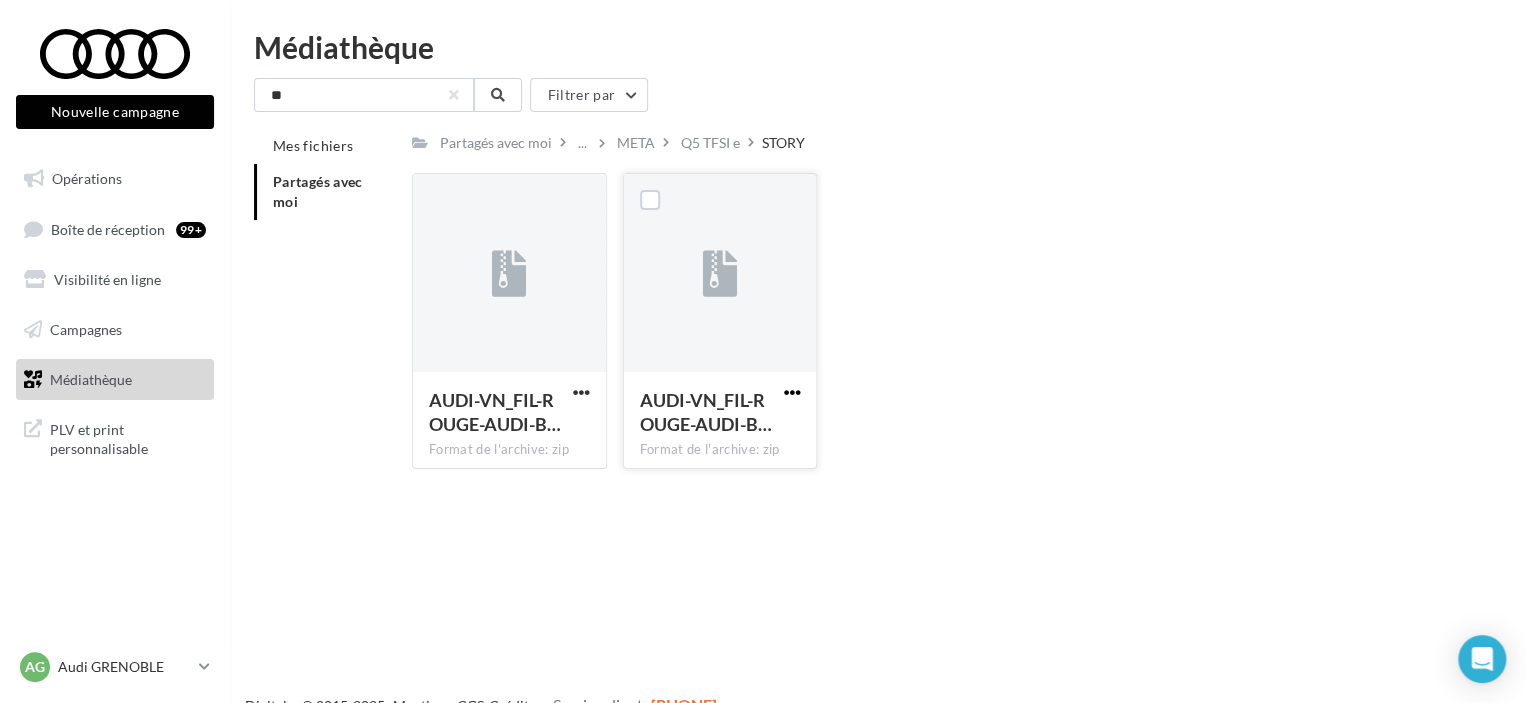 click at bounding box center (581, 392) 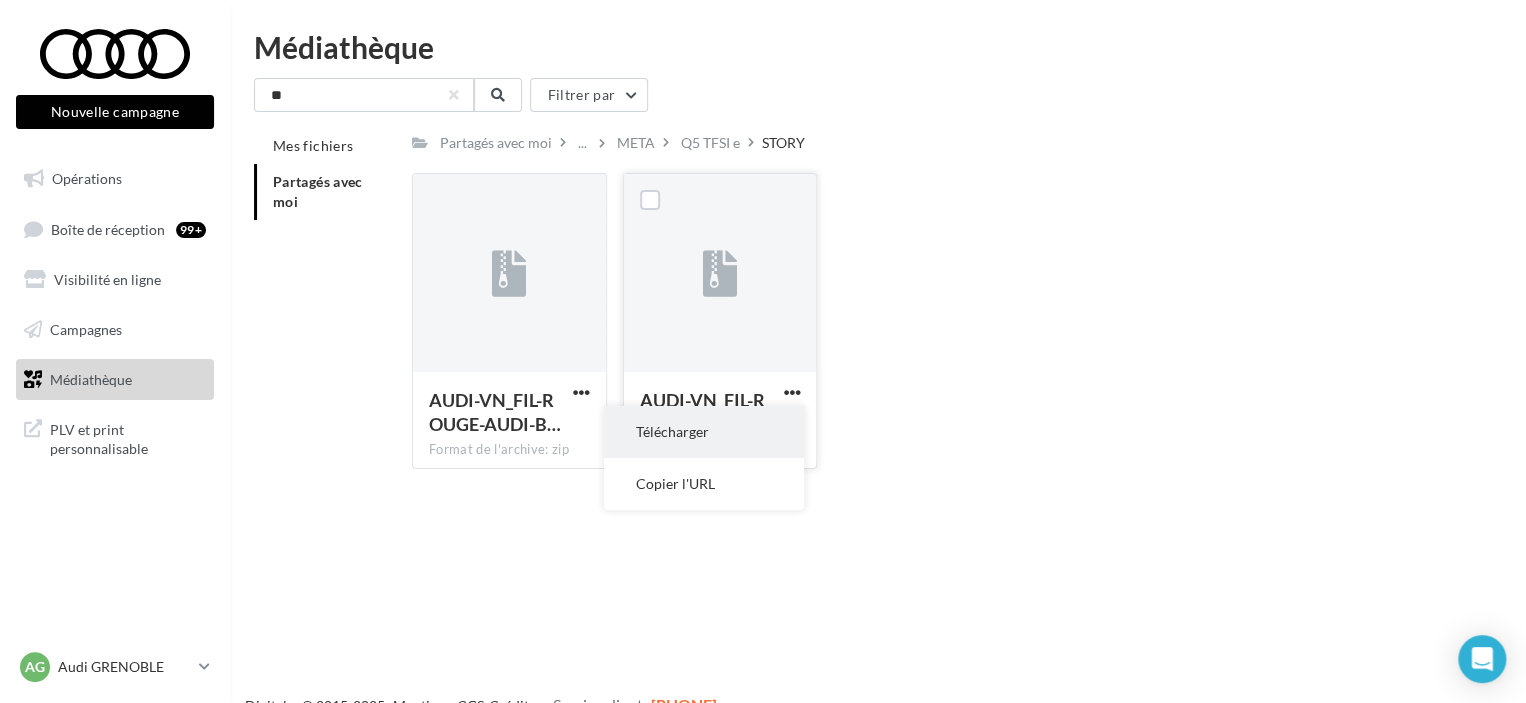 click on "Télécharger" at bounding box center [704, 432] 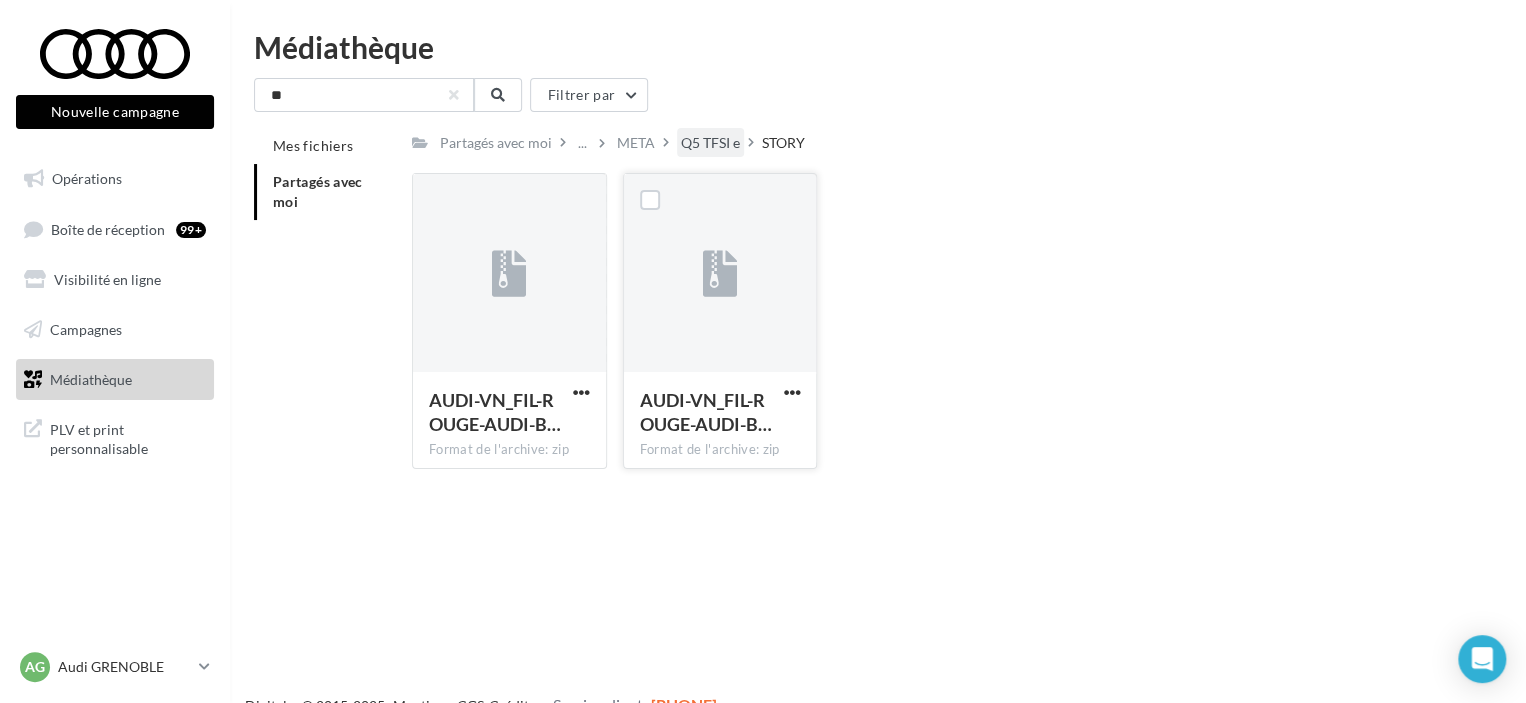 click on "Q5 TFSI e" at bounding box center [496, 143] 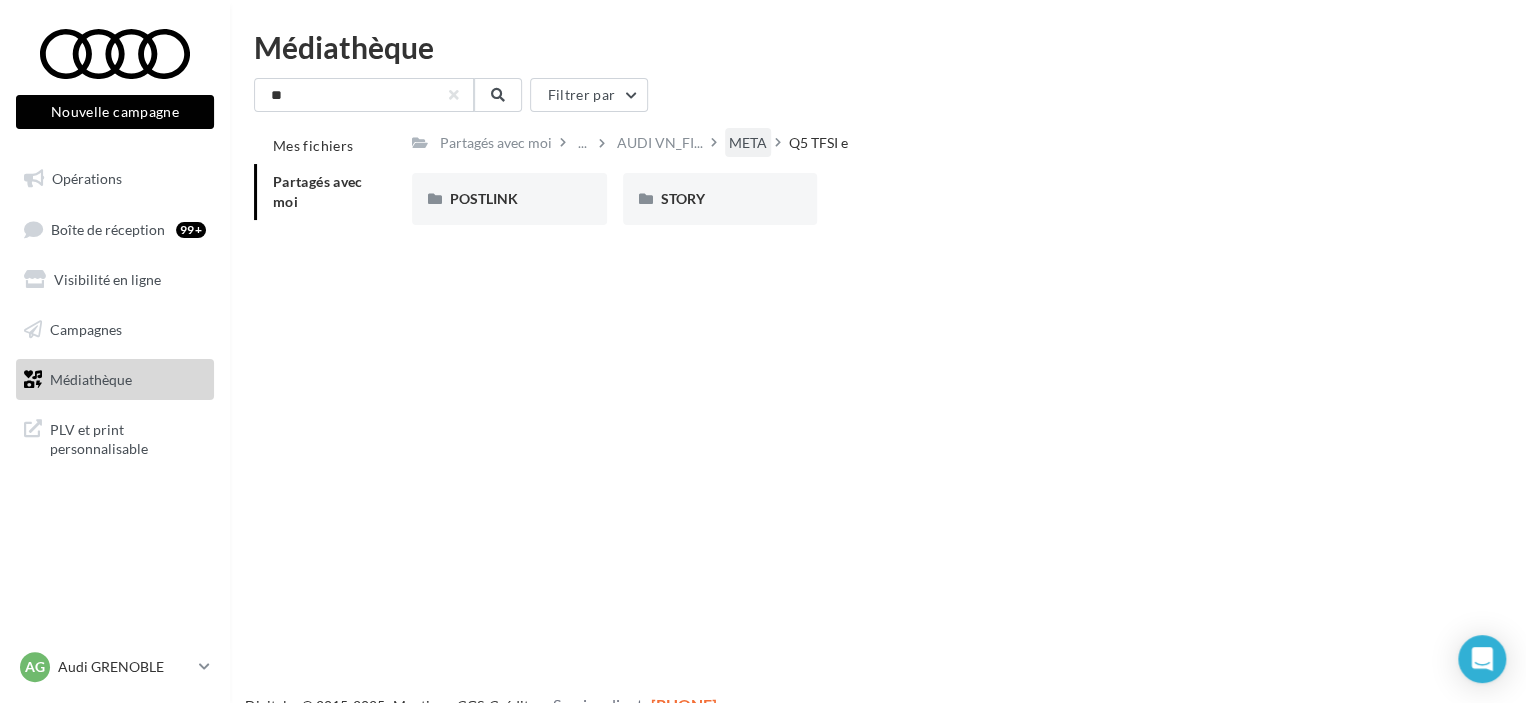 click on "META" at bounding box center [496, 143] 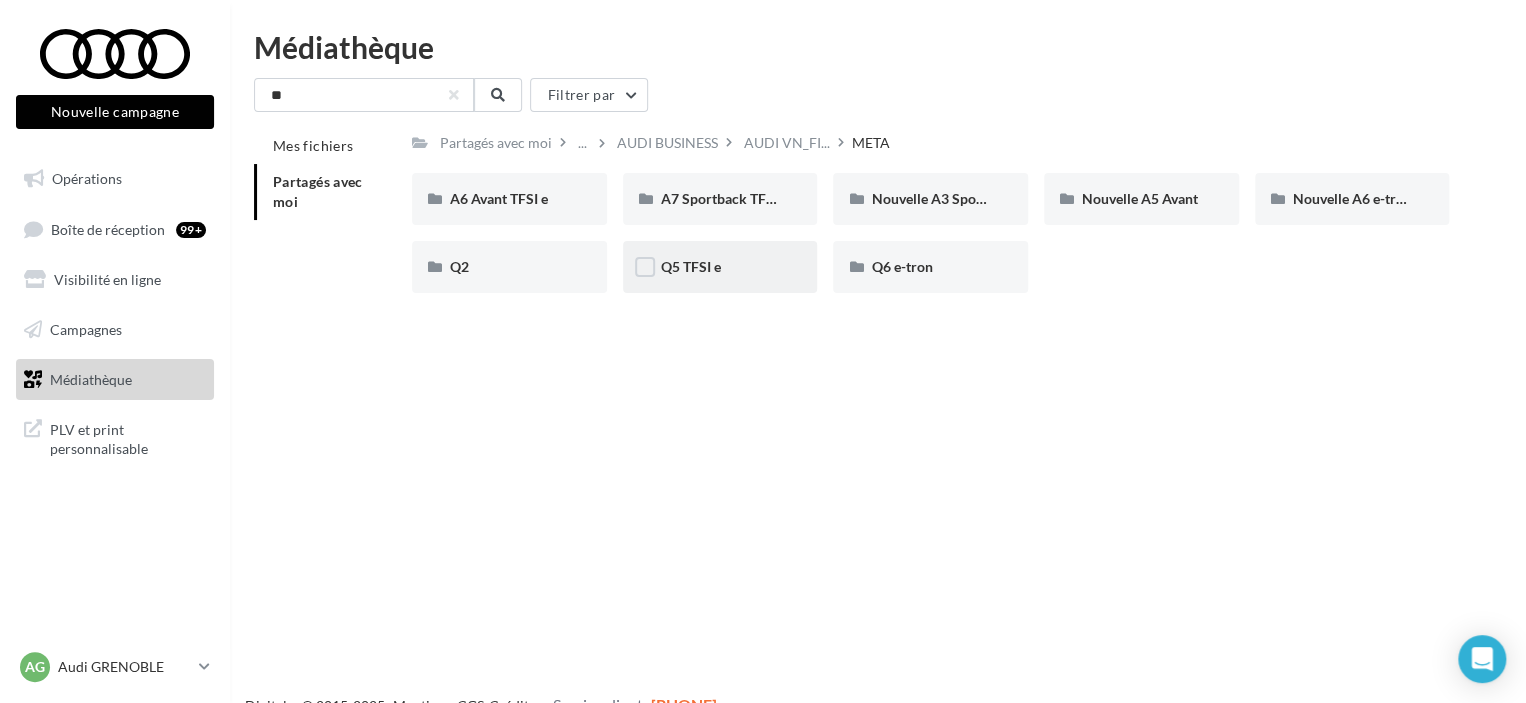 click on "Q5 TFSI e" at bounding box center [509, 199] 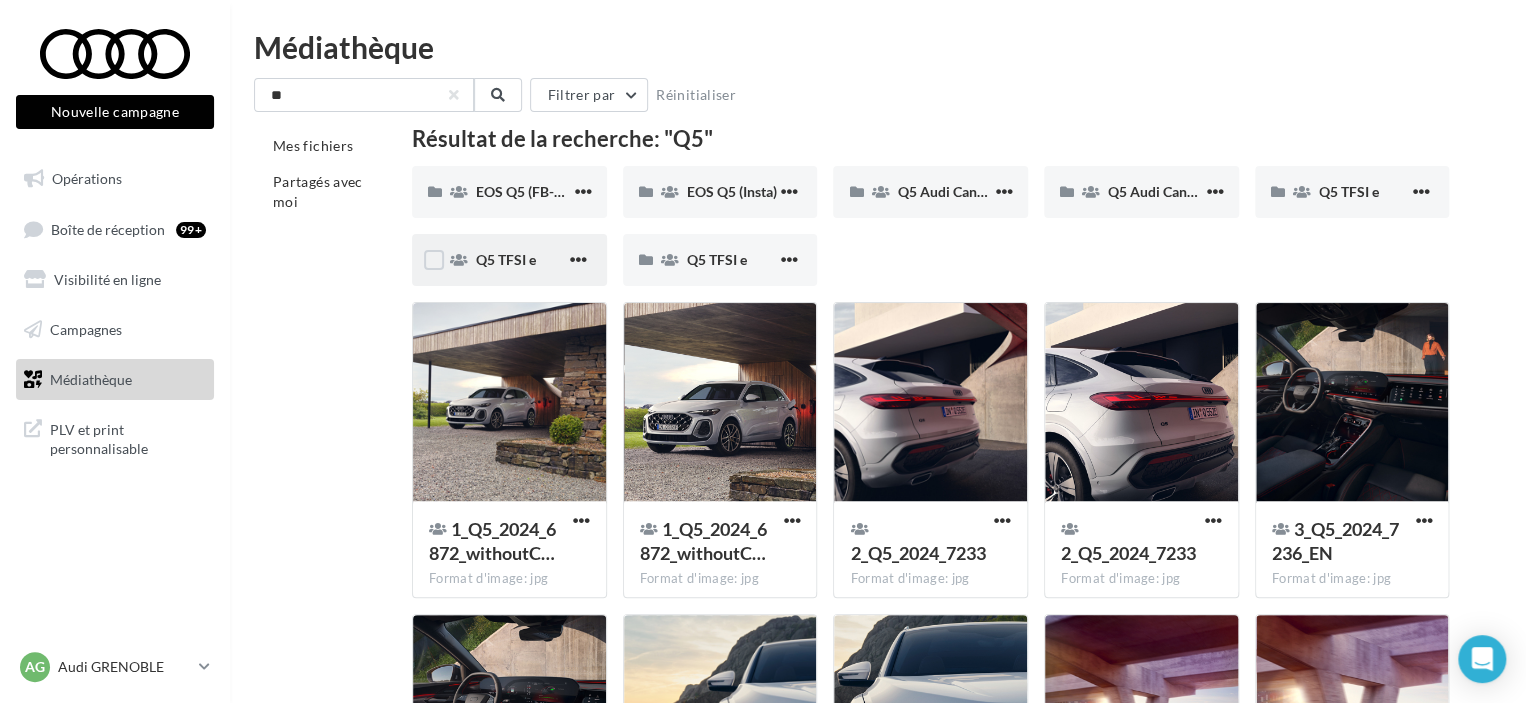 click on "Q5 TFSI e" at bounding box center (523, 192) 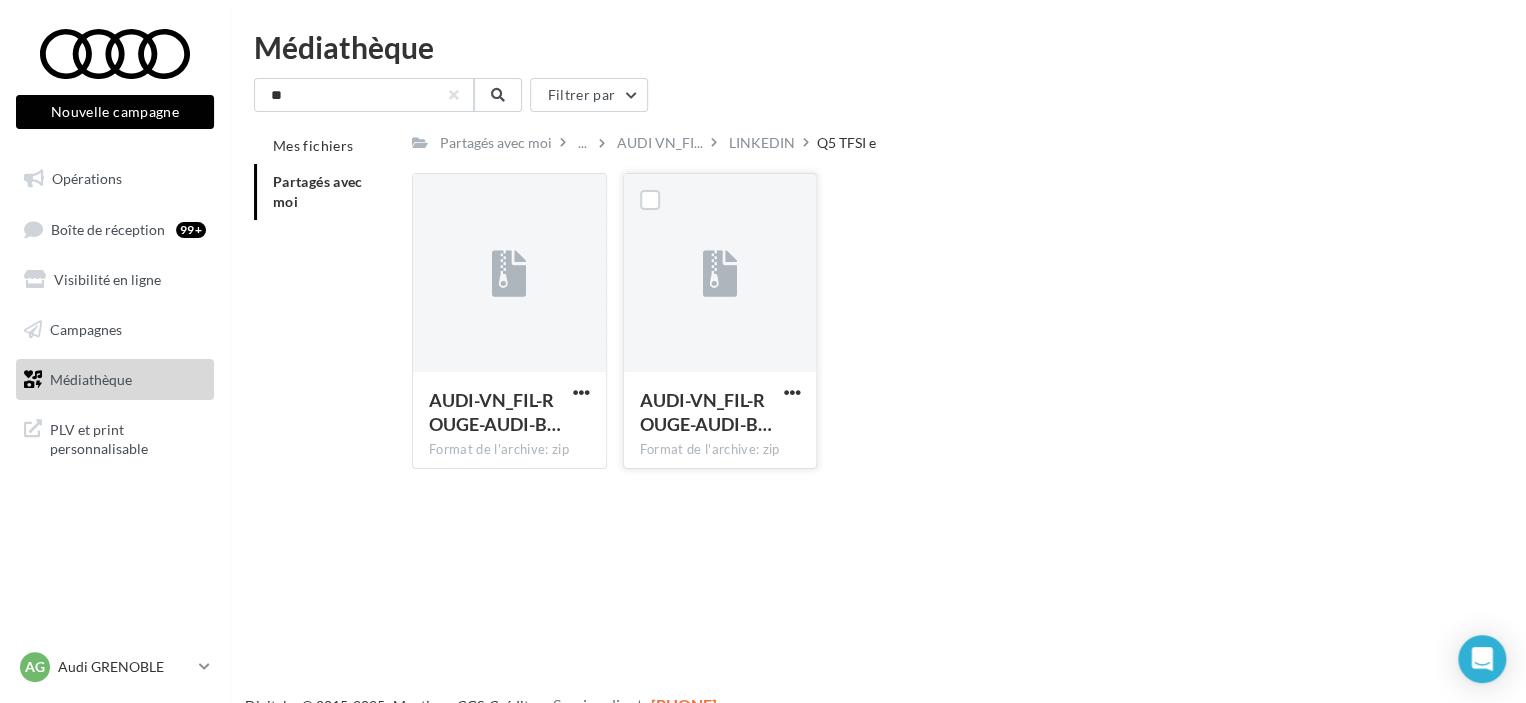 click at bounding box center [581, 394] 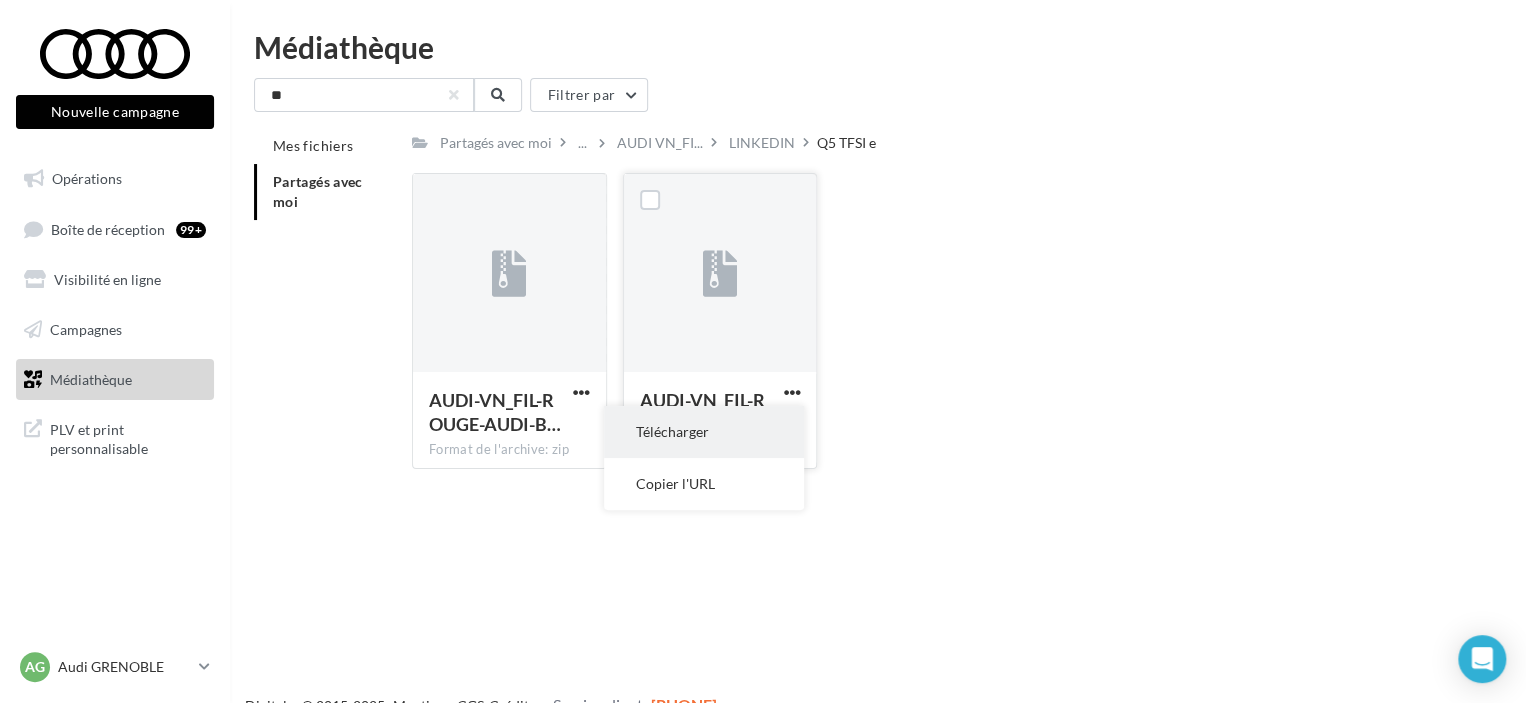 click on "Télécharger" at bounding box center (704, 432) 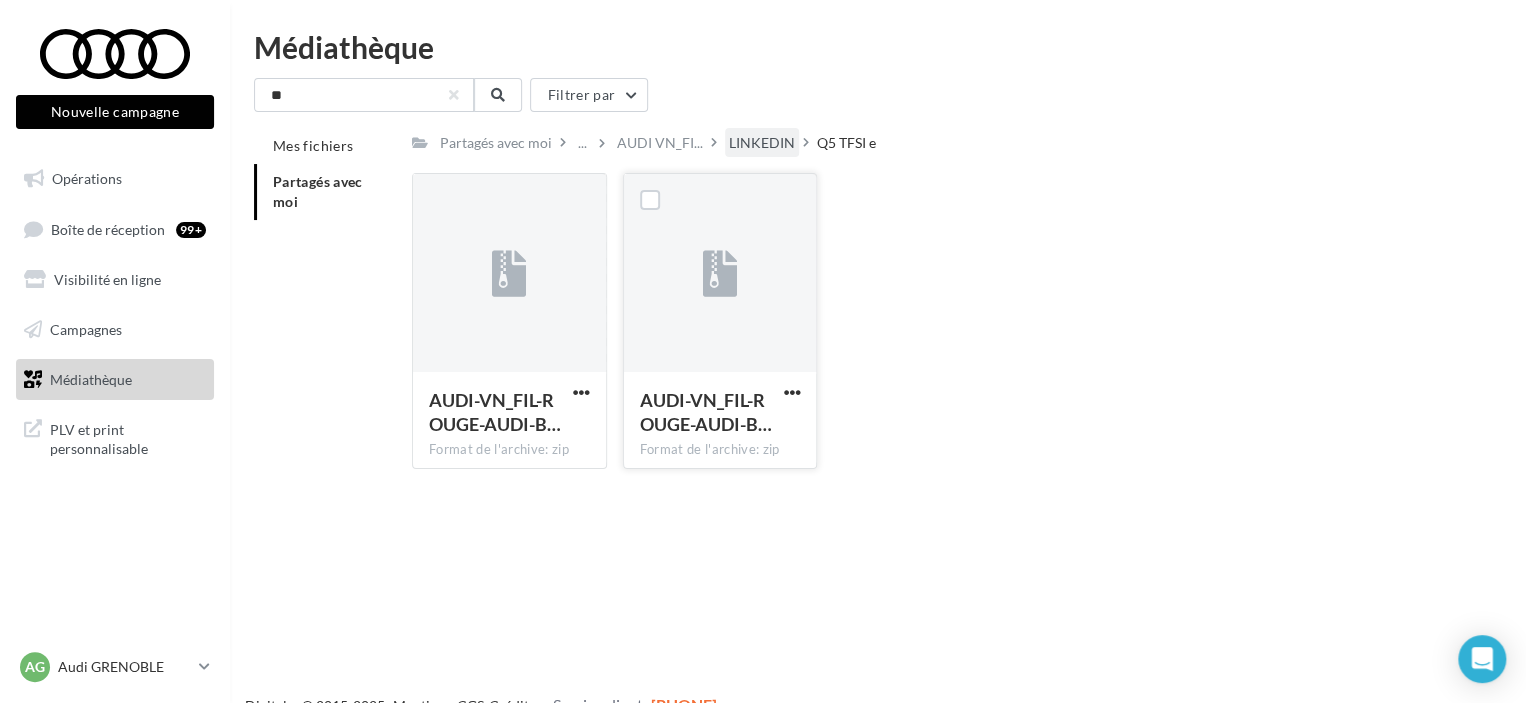 click on "LINKEDIN" at bounding box center [496, 143] 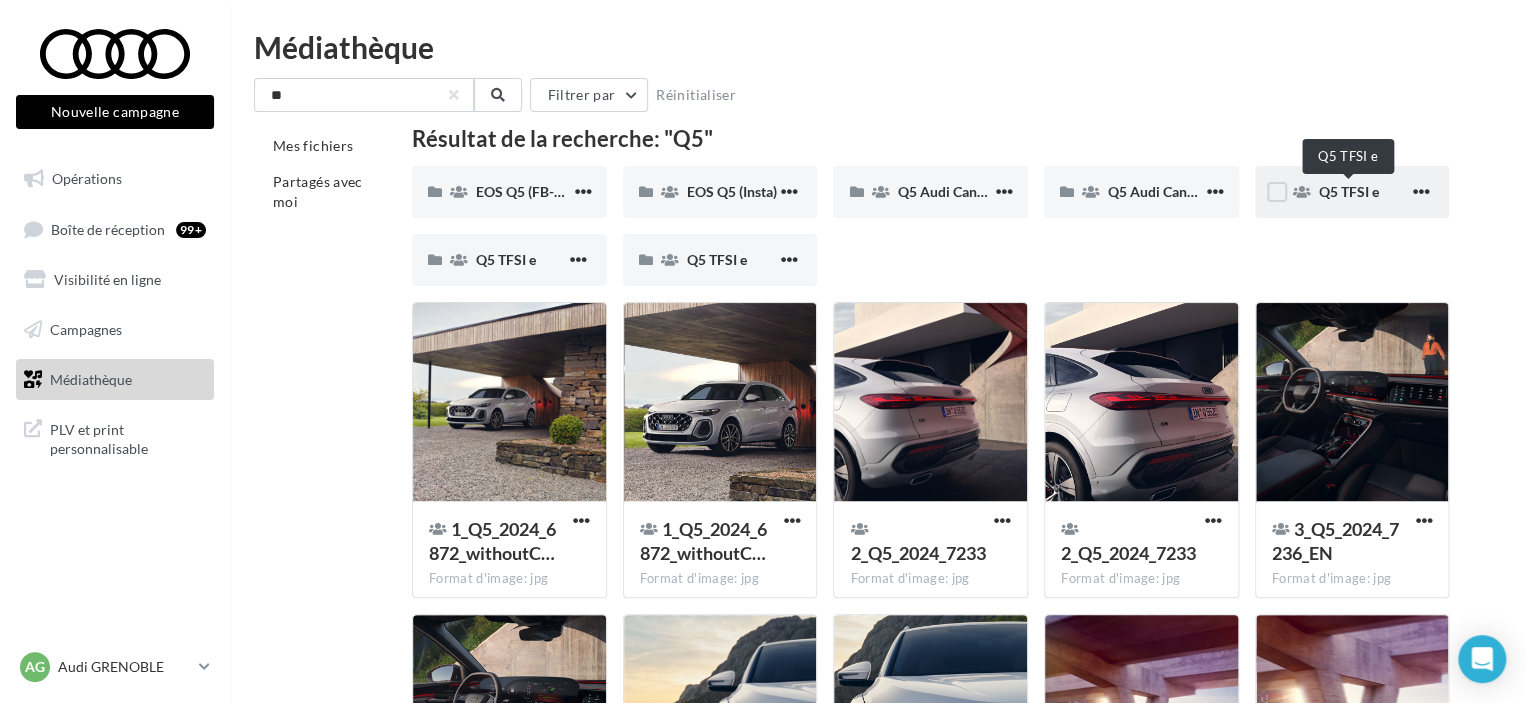 click on "Q5 TFSI e" at bounding box center (1349, 191) 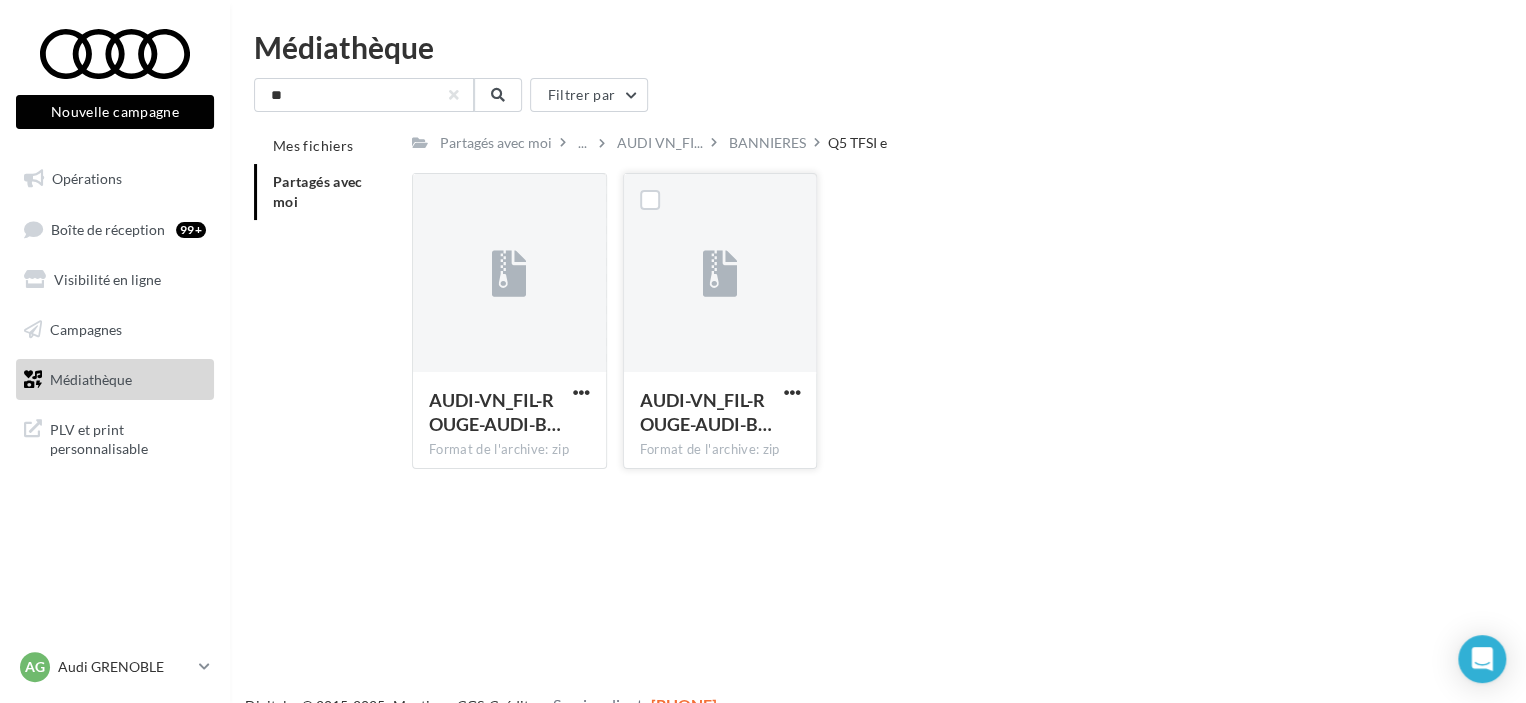 click on "AUDI-VN_FIL-ROUGE-AUDI-B…  Format de l'archive: zip" at bounding box center (509, 419) 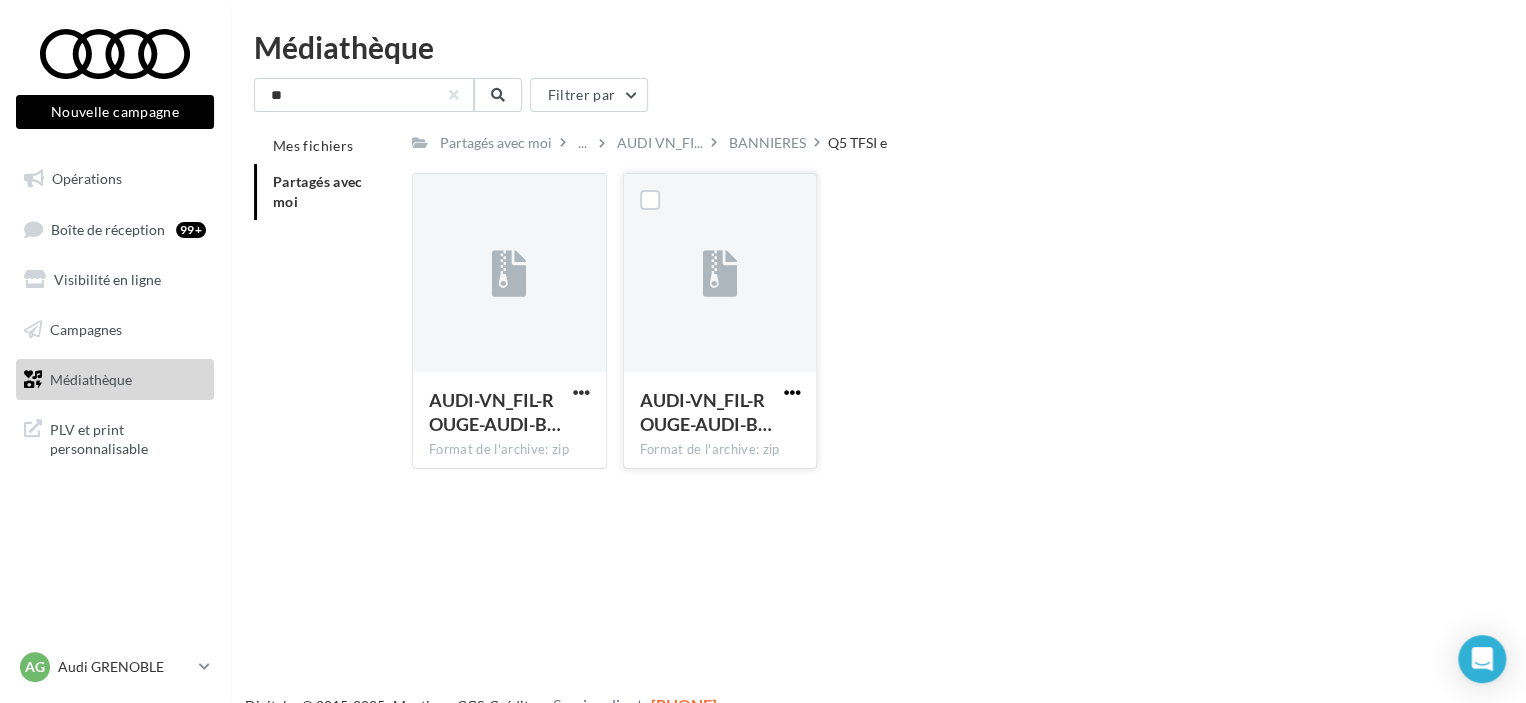click at bounding box center [581, 392] 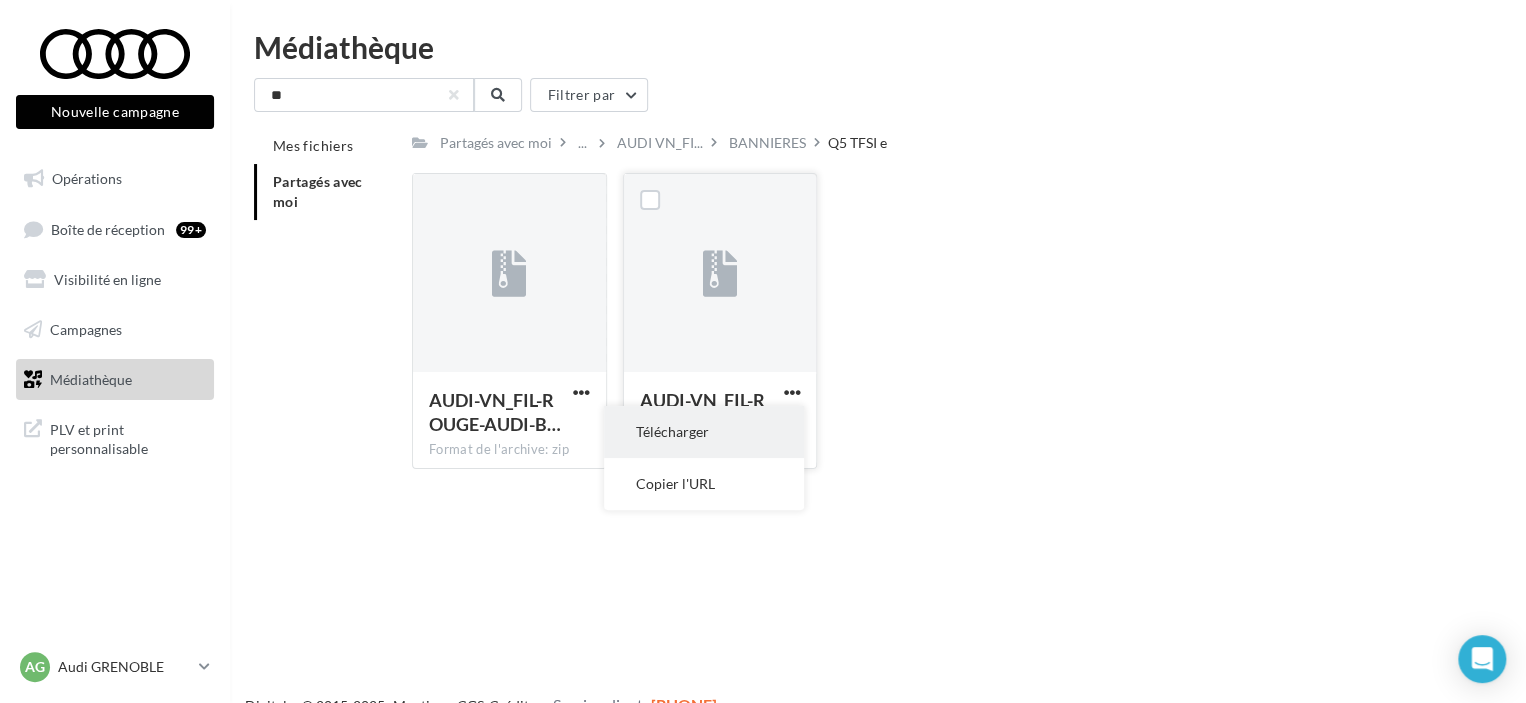 click on "Télécharger" at bounding box center [704, 432] 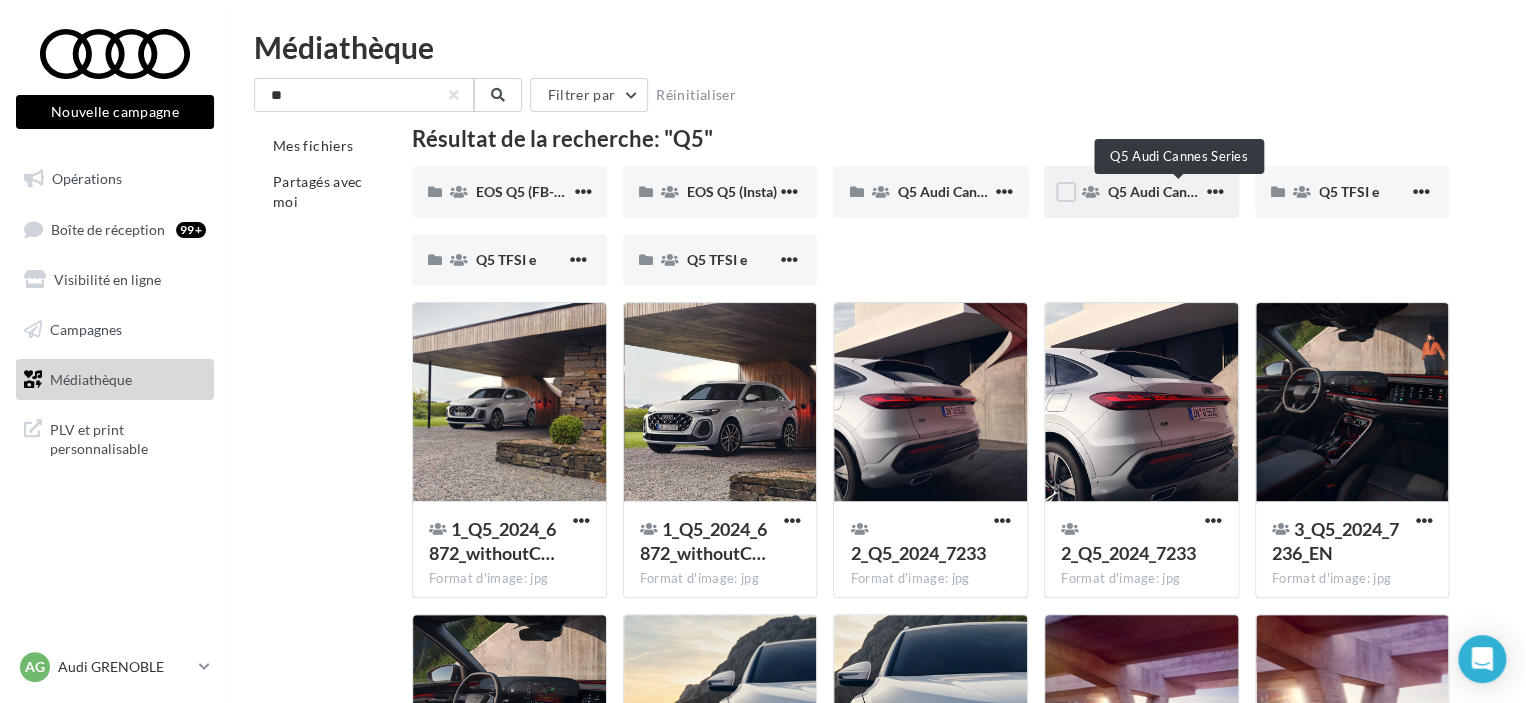 click on "Q5 Audi Cannes Series" at bounding box center [1178, 191] 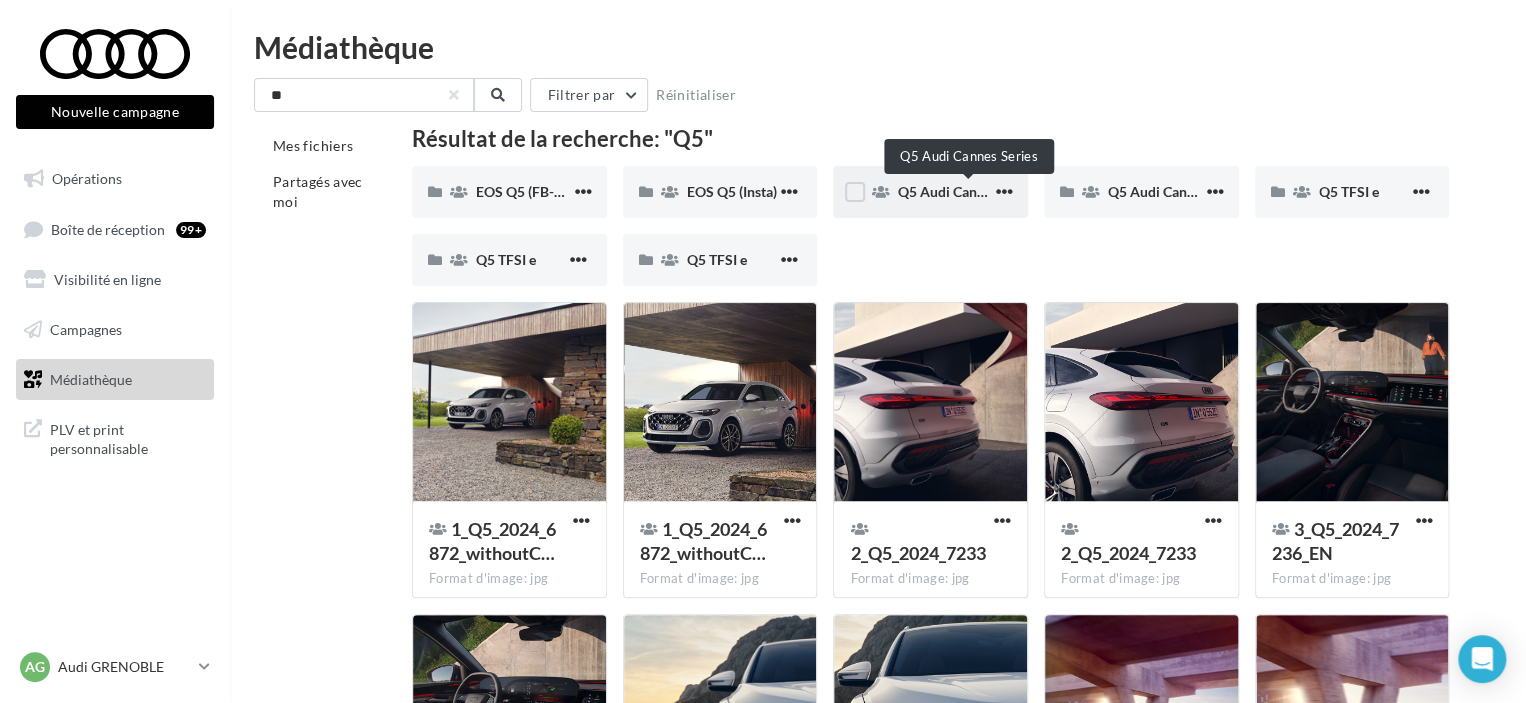 click on "Q5 Audi Cannes Series" at bounding box center (967, 191) 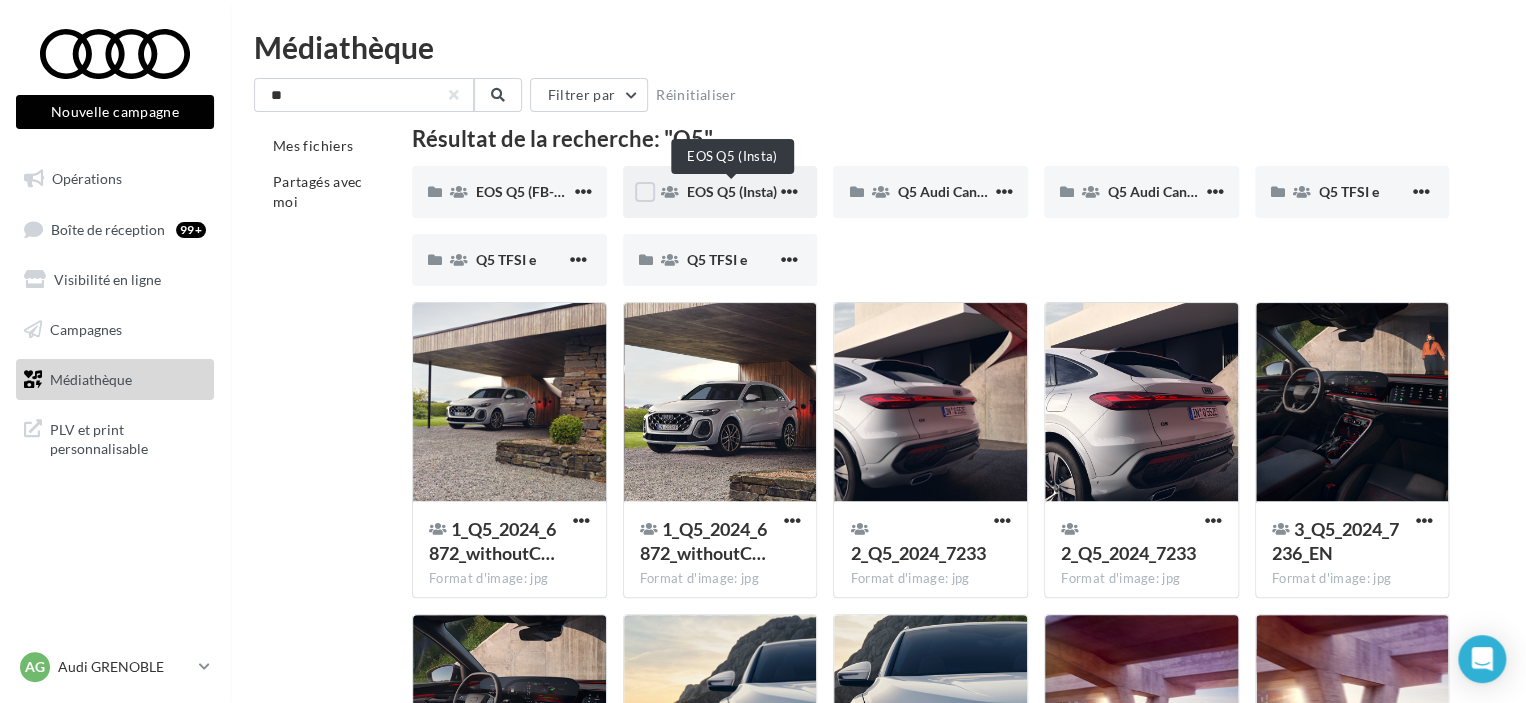 click on "EOS Q5 (Insta)" at bounding box center [732, 191] 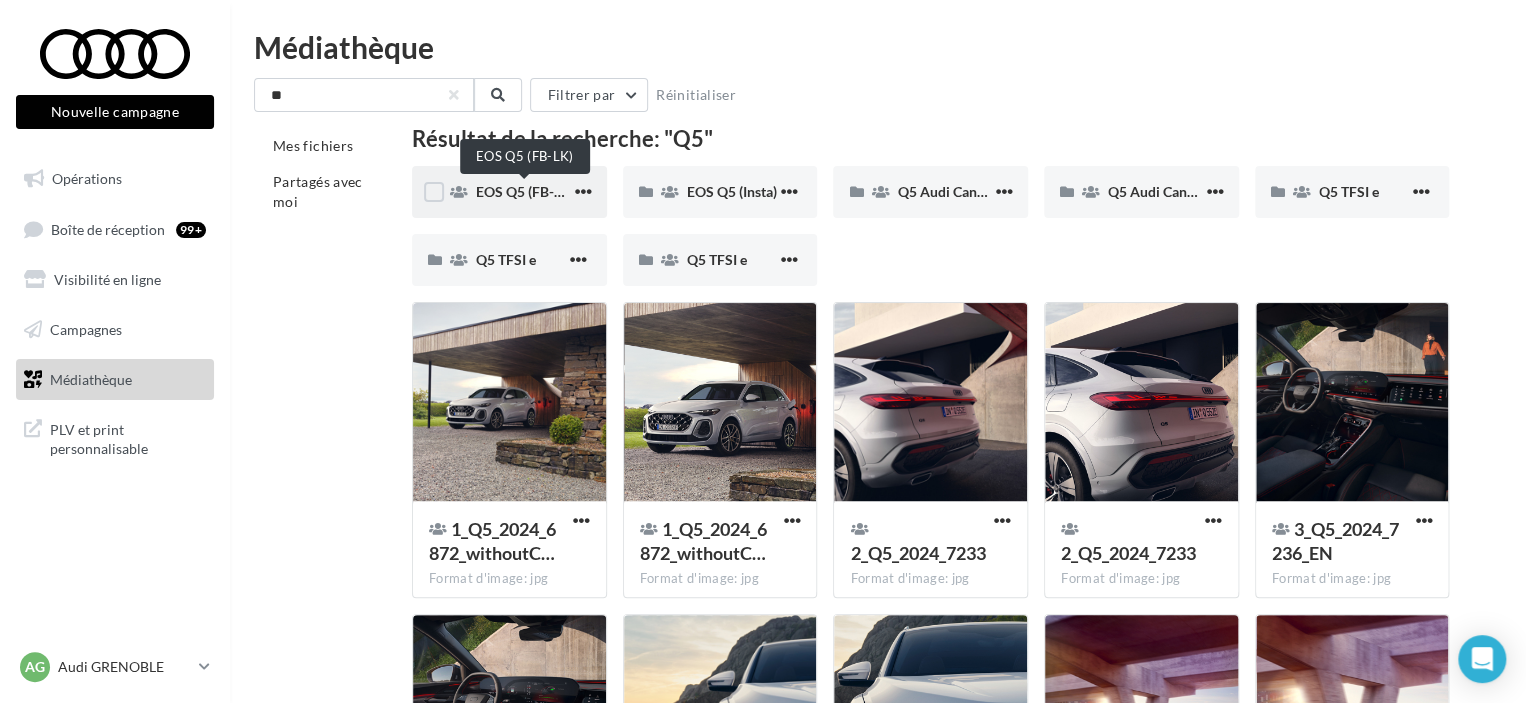 click on "EOS Q5 (FB-LK)" at bounding box center (525, 191) 